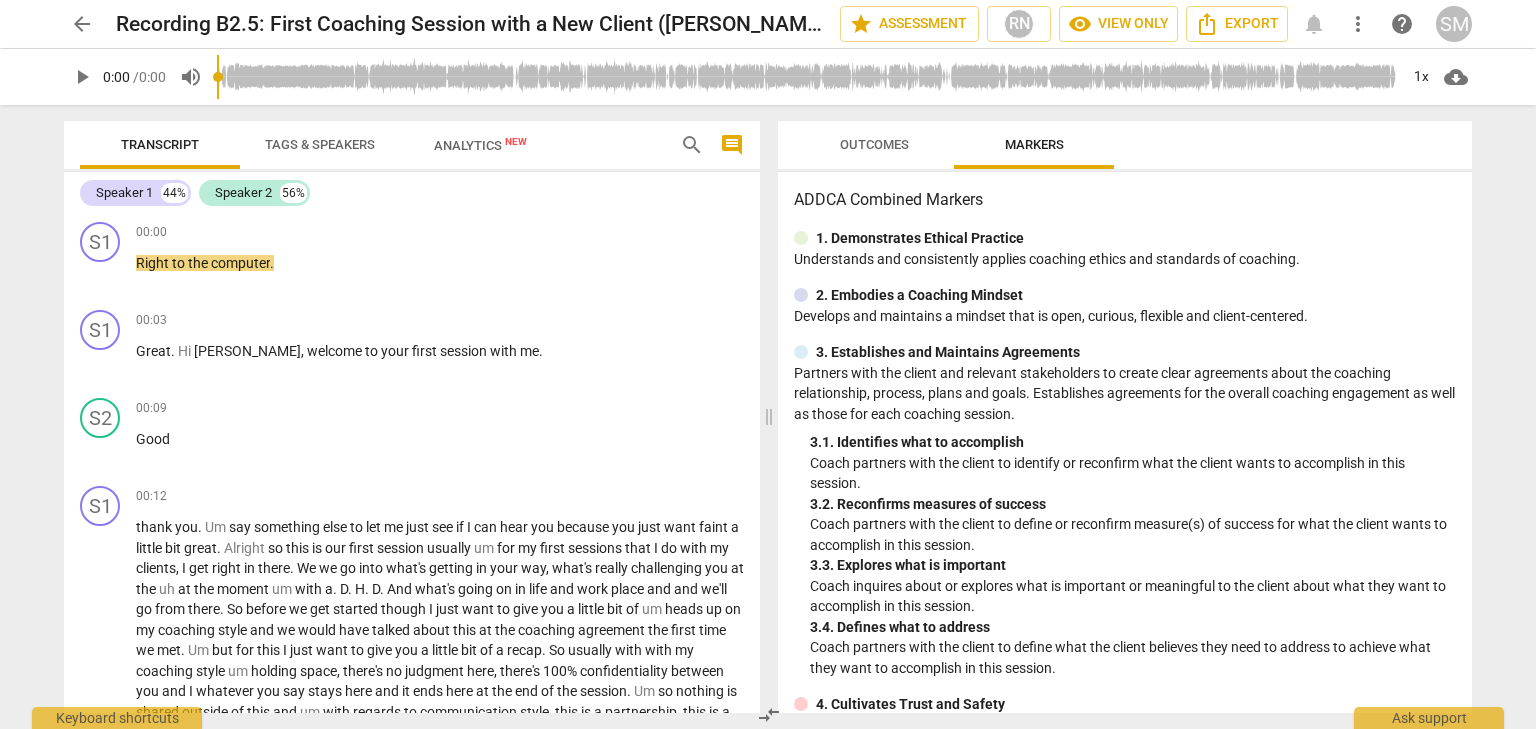 scroll, scrollTop: 0, scrollLeft: 0, axis: both 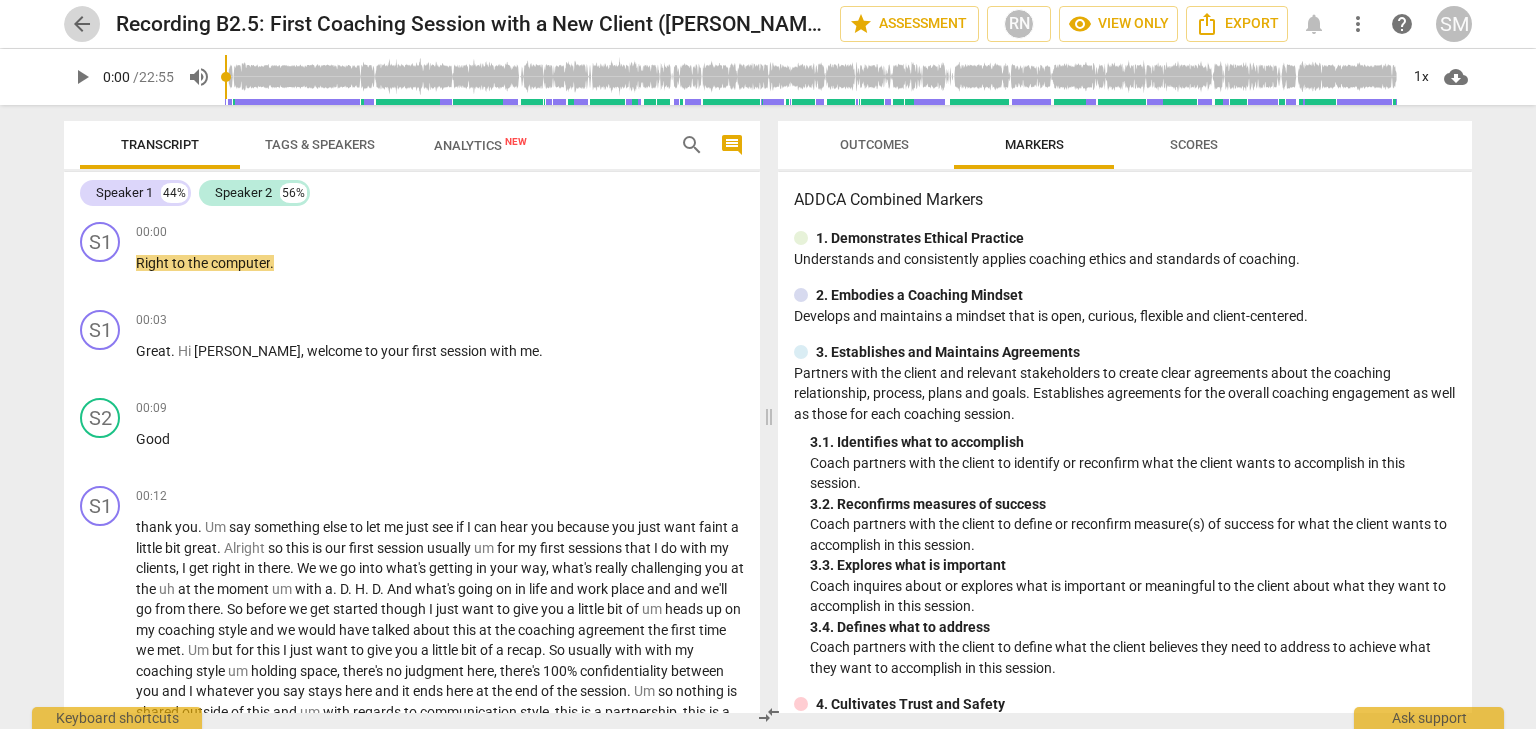 click on "arrow_back" at bounding box center (82, 24) 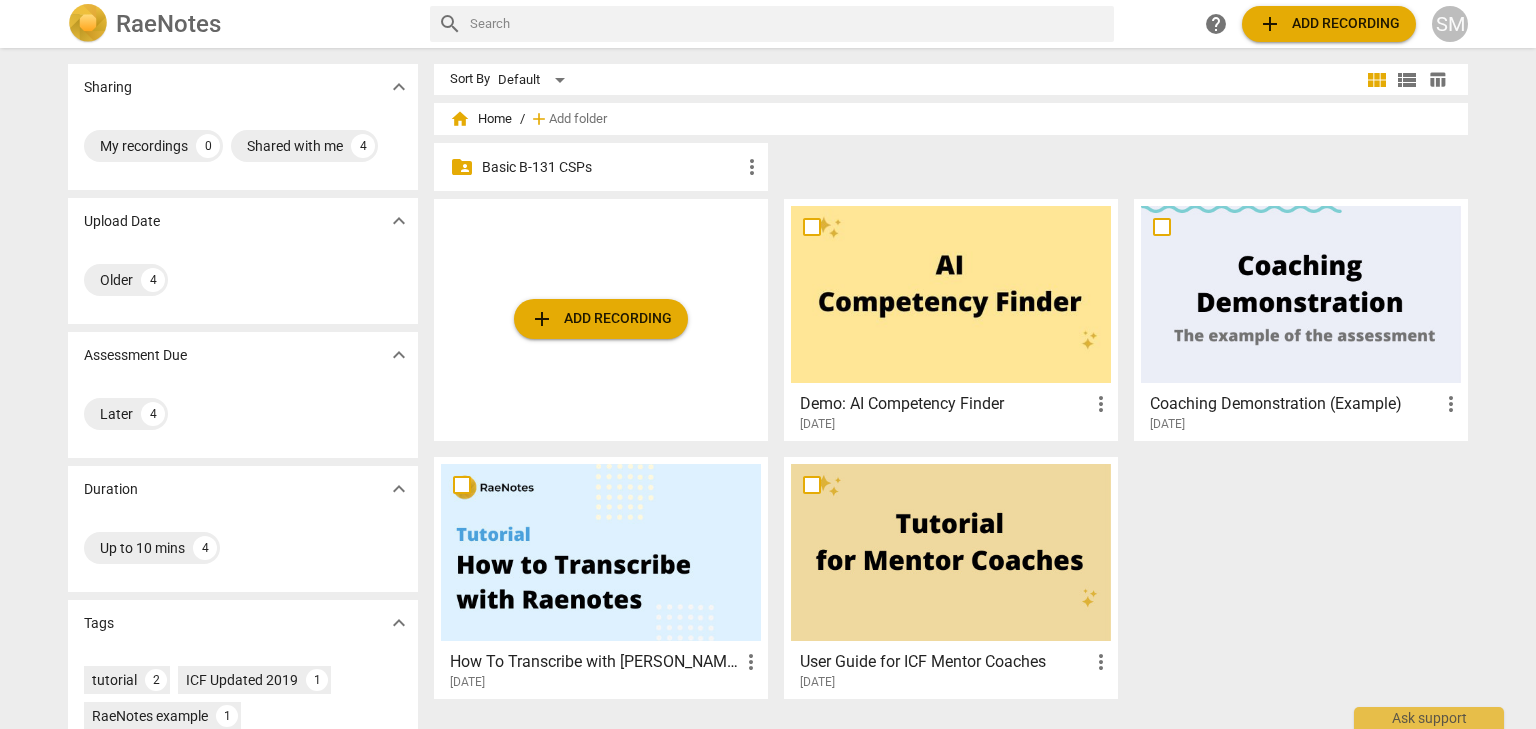 click at bounding box center (88, 24) 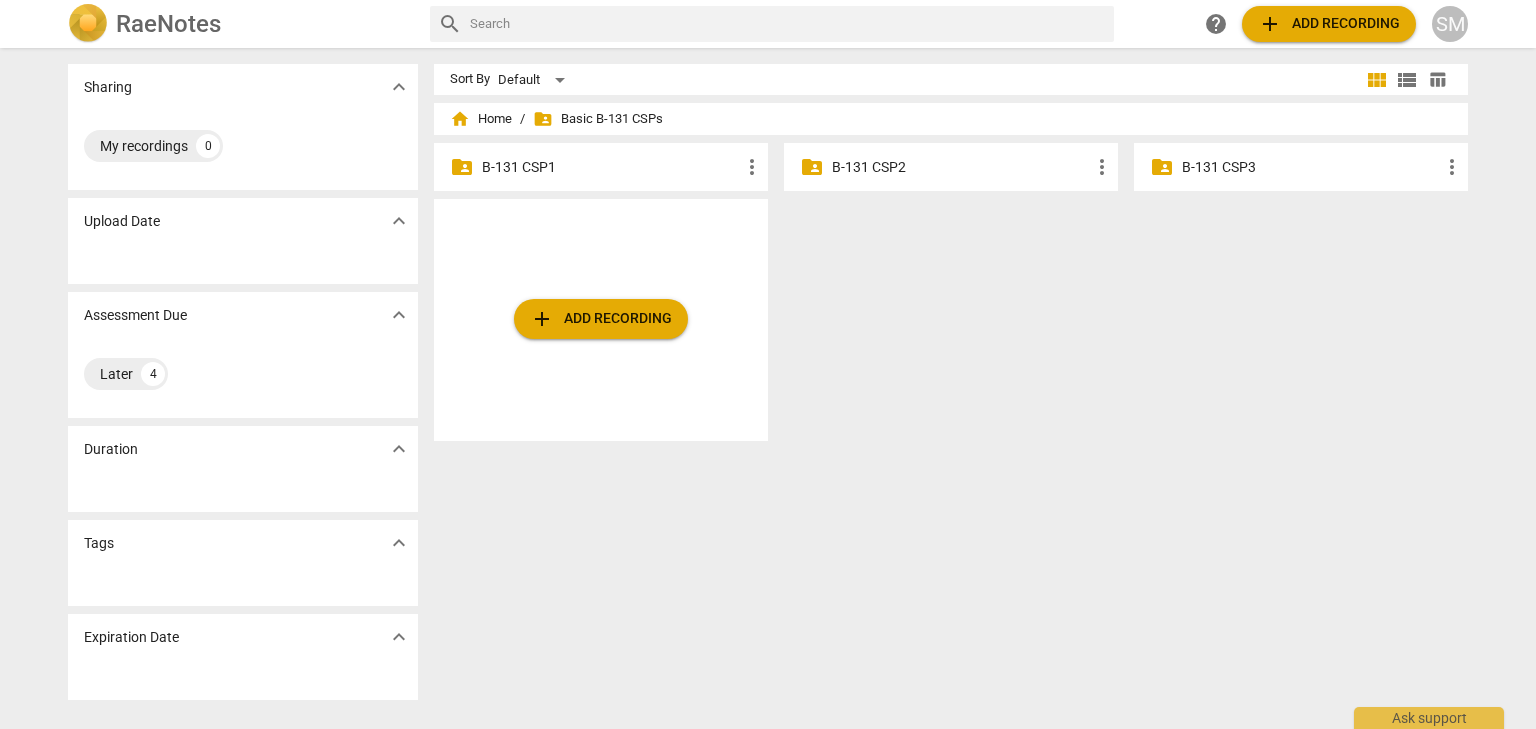 click on "B-131 CSP1" at bounding box center [611, 167] 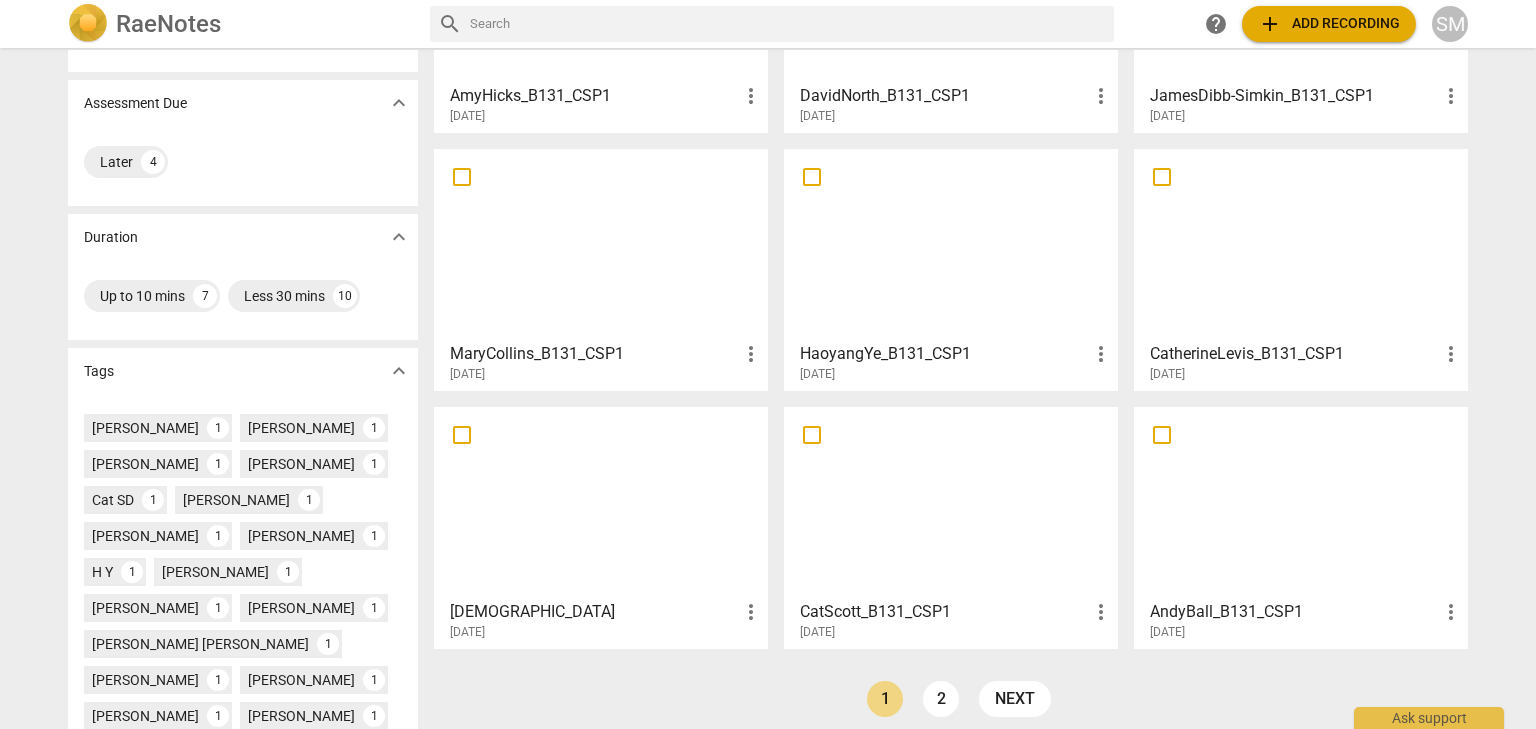 scroll, scrollTop: 266, scrollLeft: 0, axis: vertical 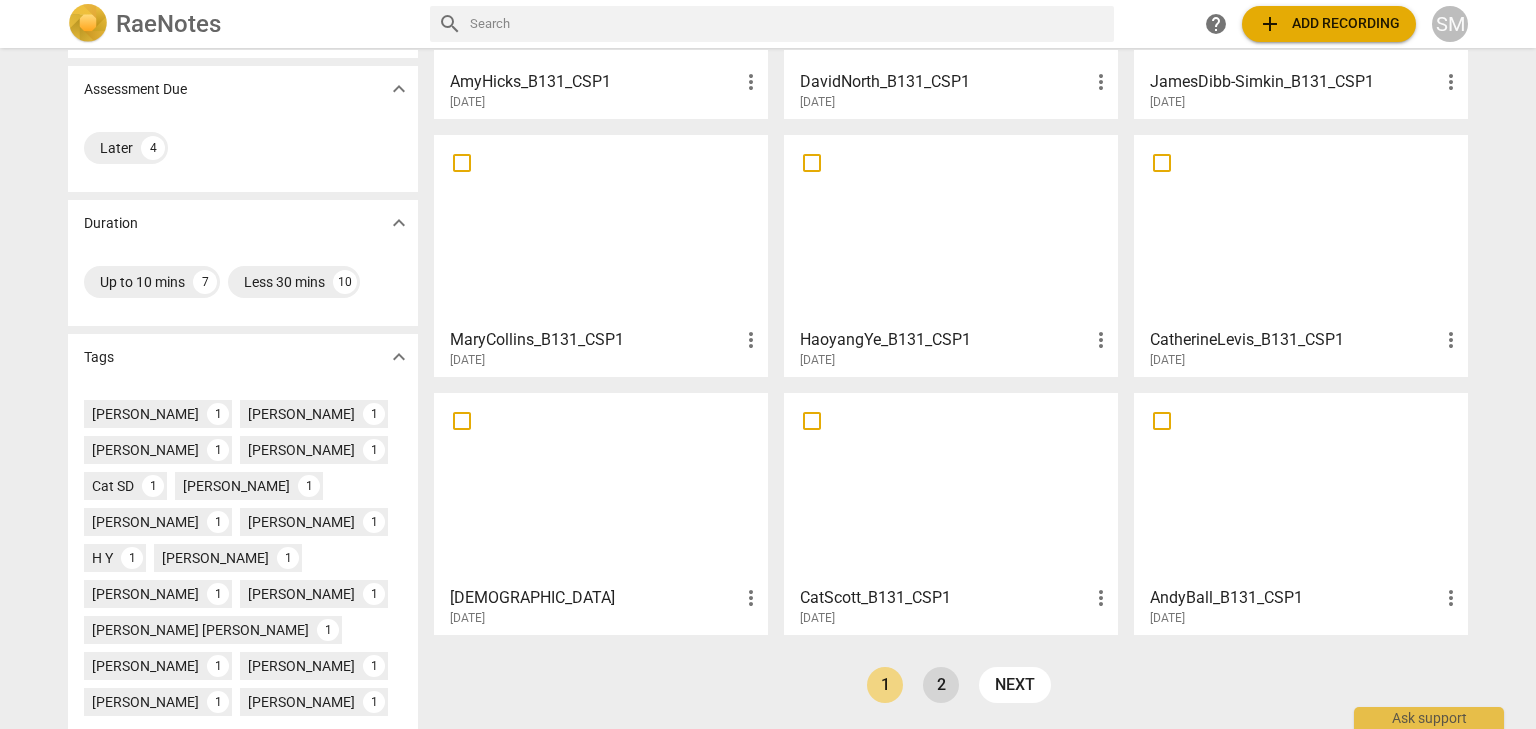 click on "2" at bounding box center [941, 685] 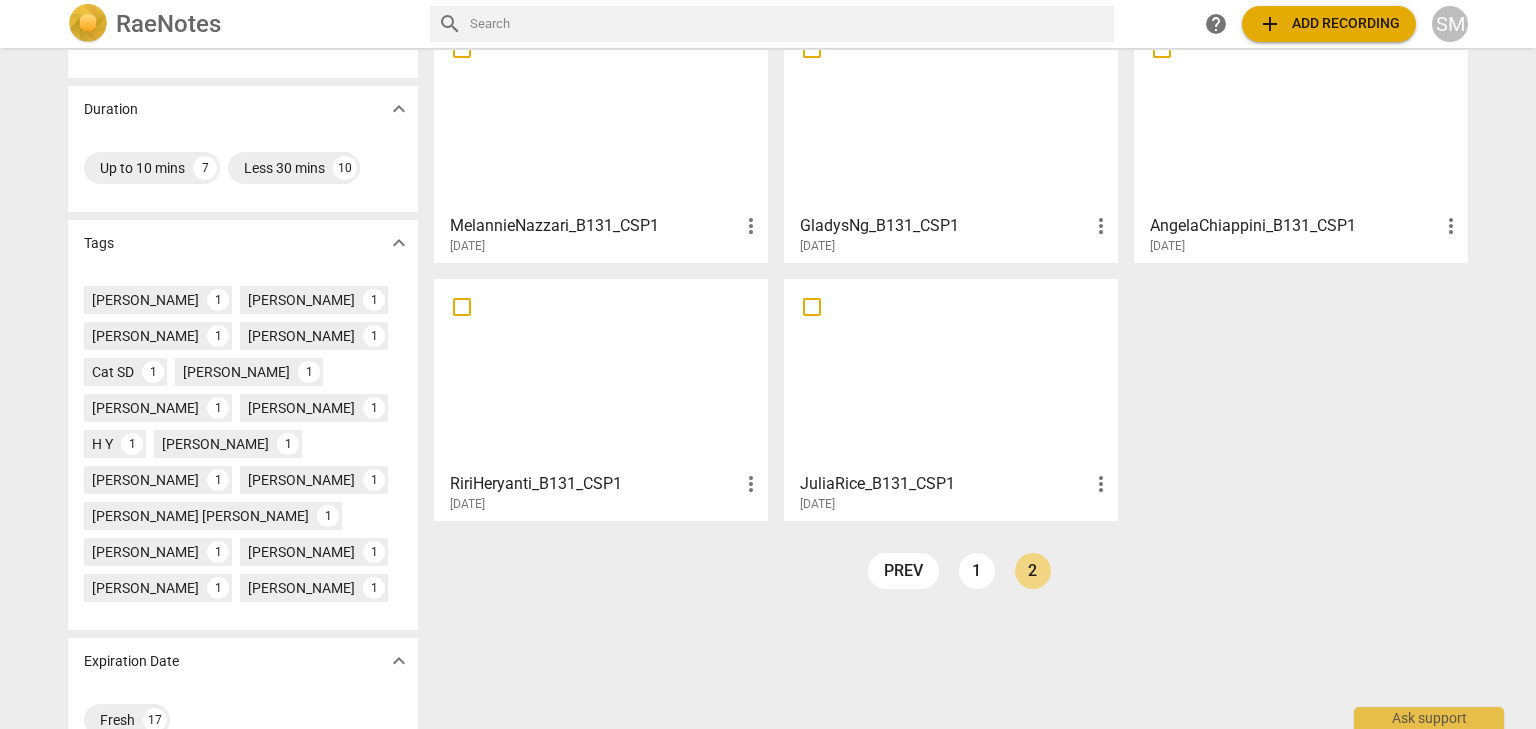 scroll, scrollTop: 387, scrollLeft: 0, axis: vertical 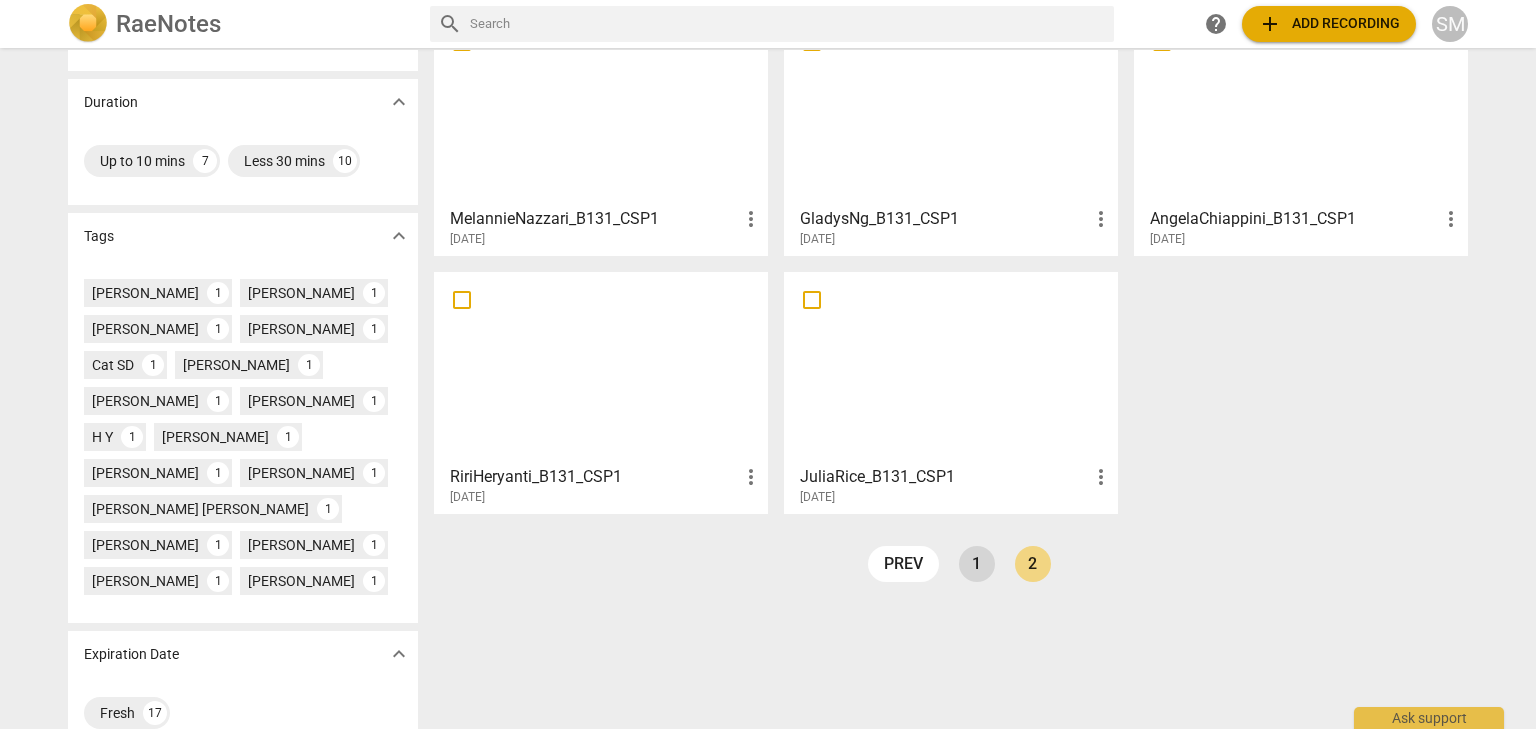 click on "1" at bounding box center [977, 564] 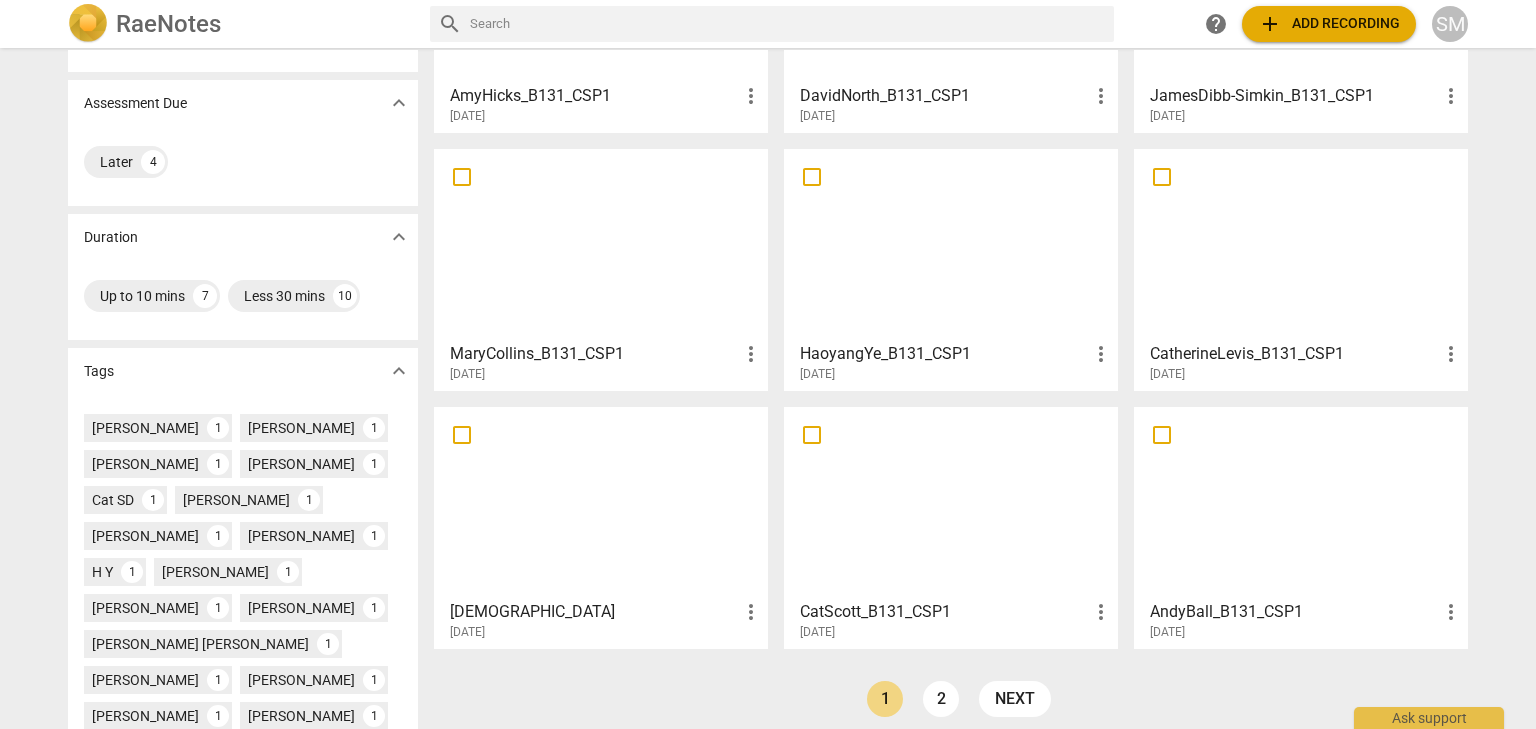 scroll, scrollTop: 266, scrollLeft: 0, axis: vertical 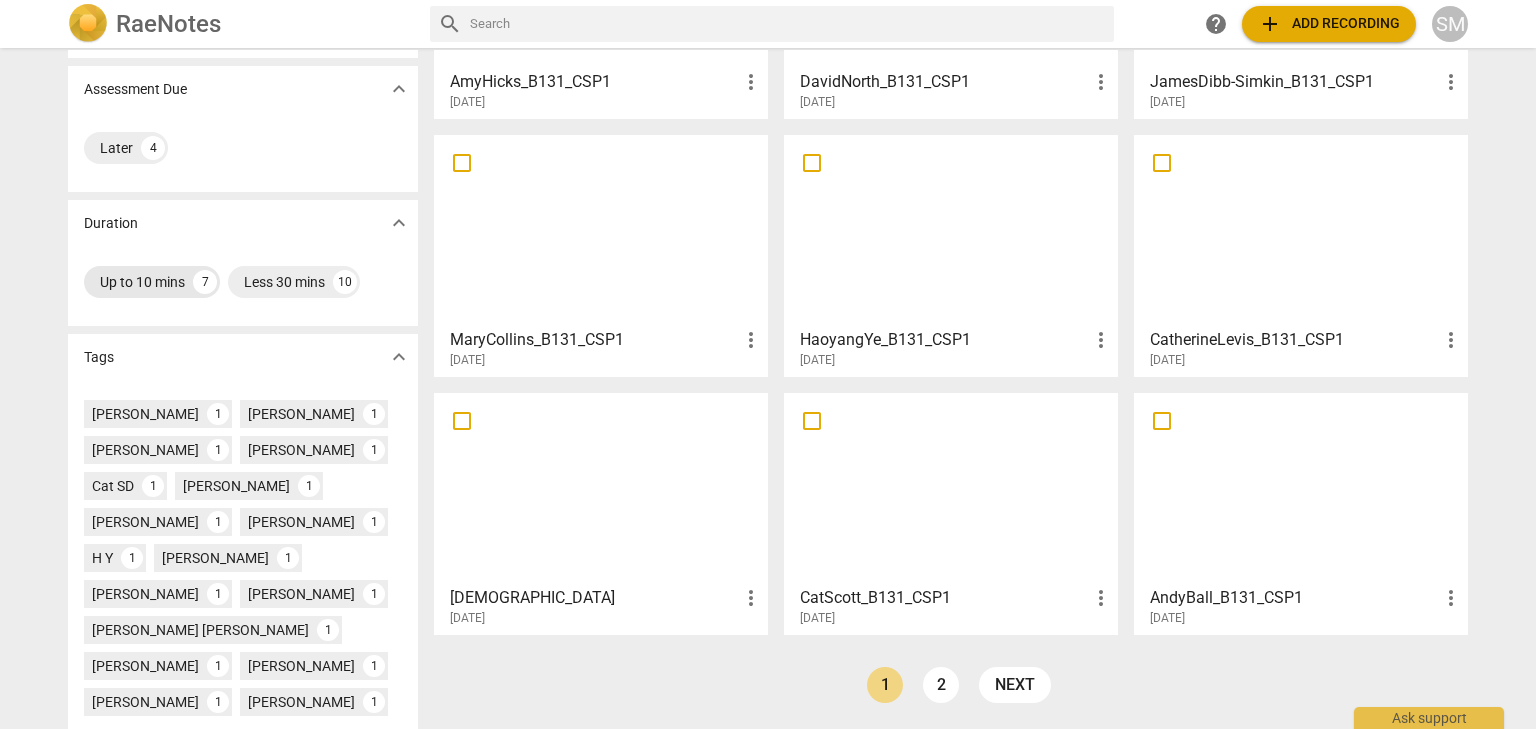 click on "7" at bounding box center [205, 282] 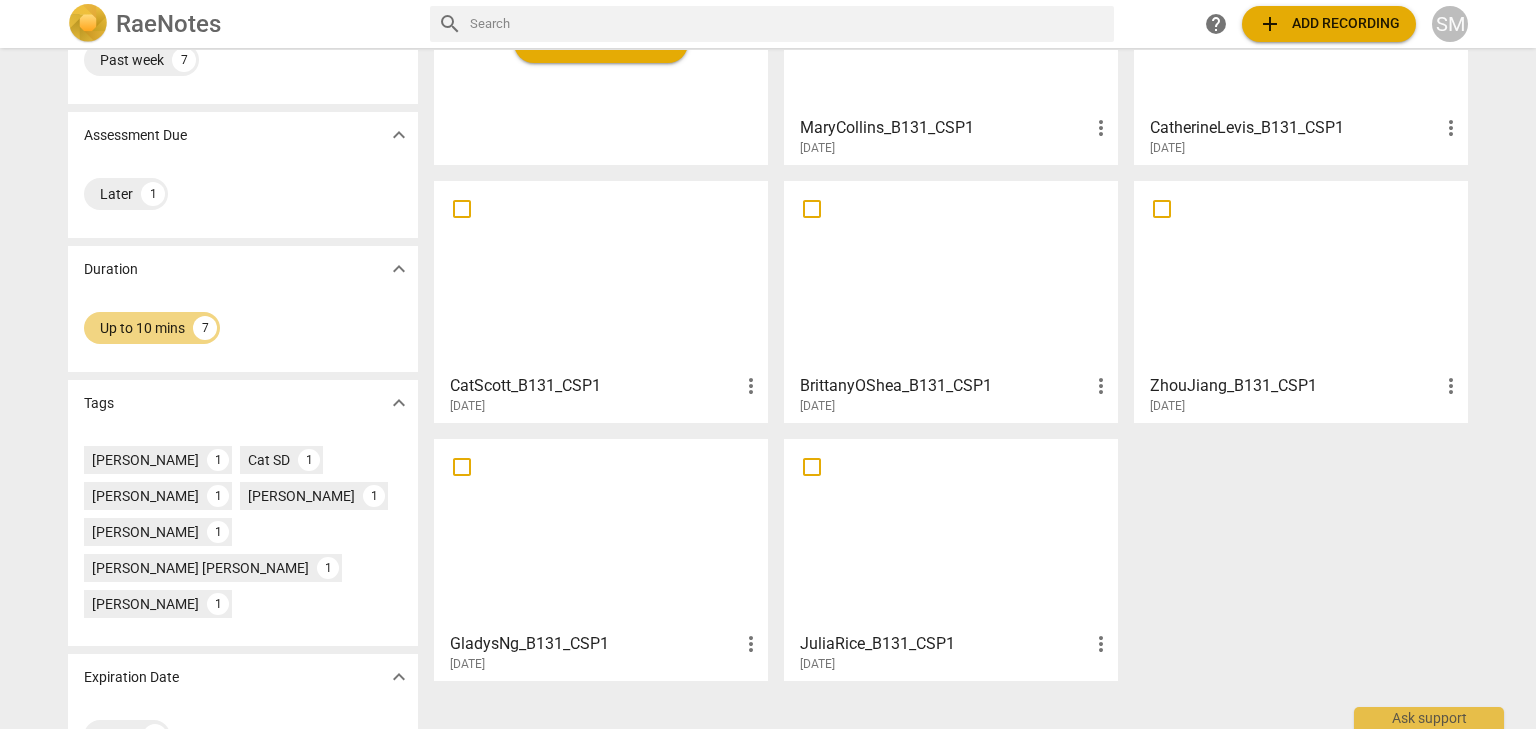 scroll, scrollTop: 243, scrollLeft: 0, axis: vertical 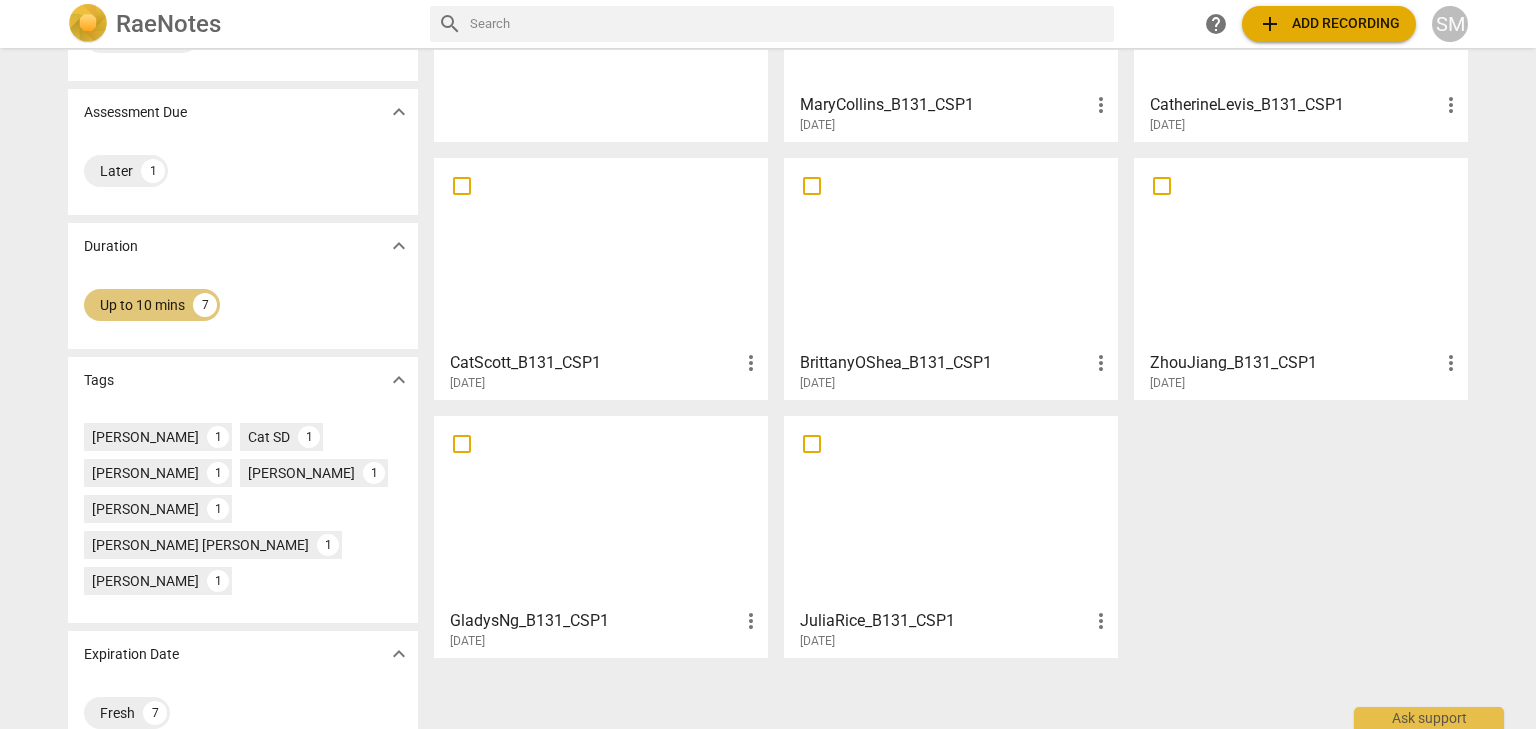 click on "Up to 10 mins" at bounding box center [142, 305] 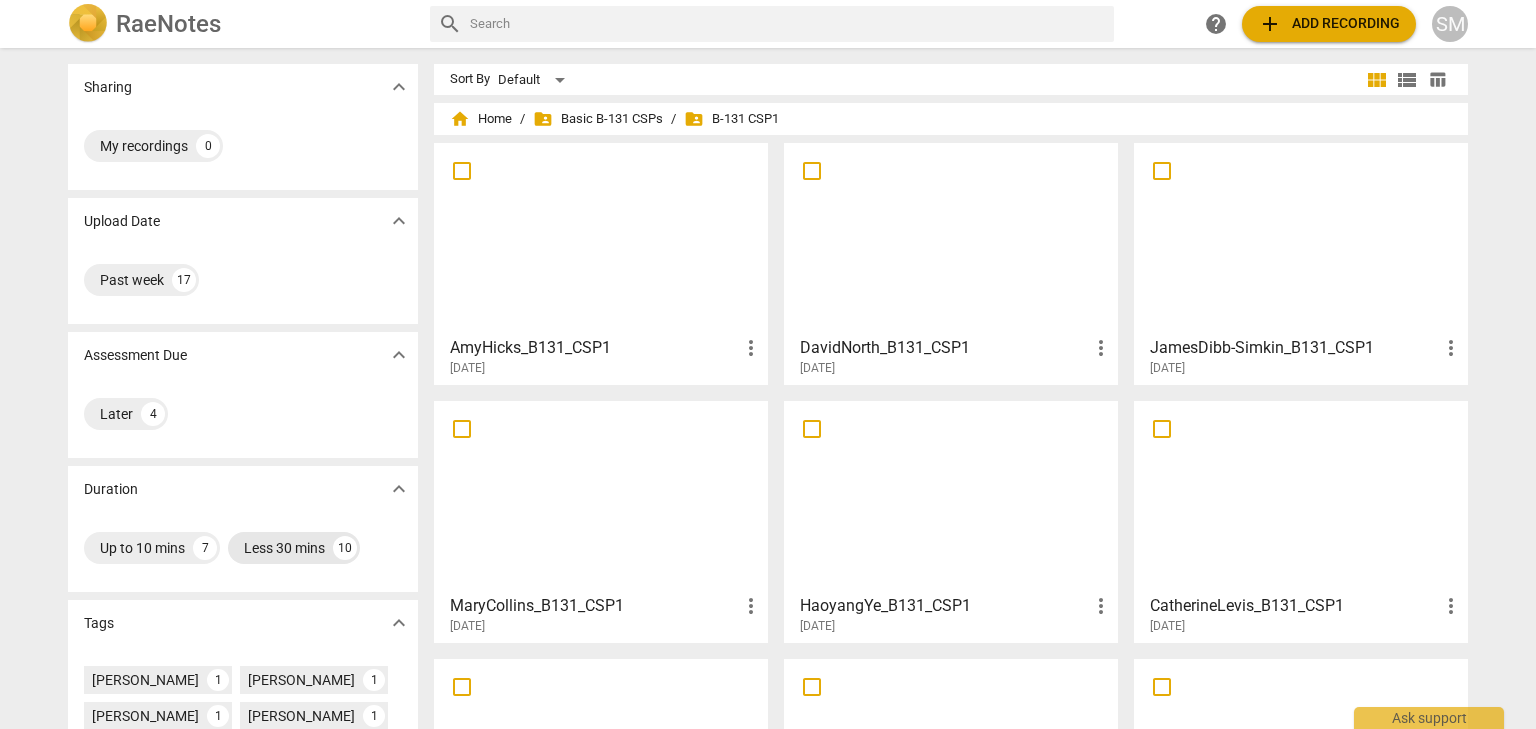 click on "Less 30 mins" at bounding box center [284, 548] 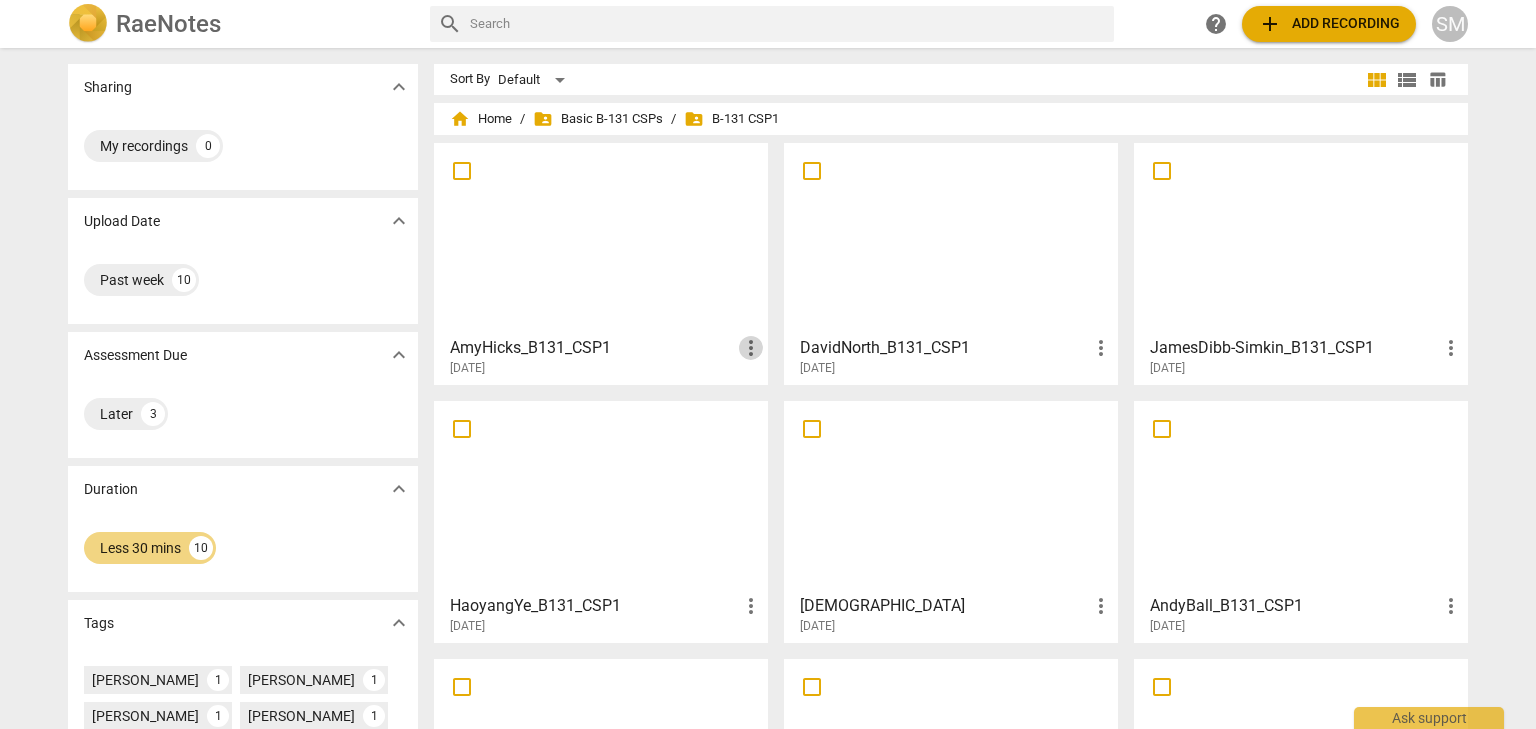 click on "more_vert" at bounding box center (751, 348) 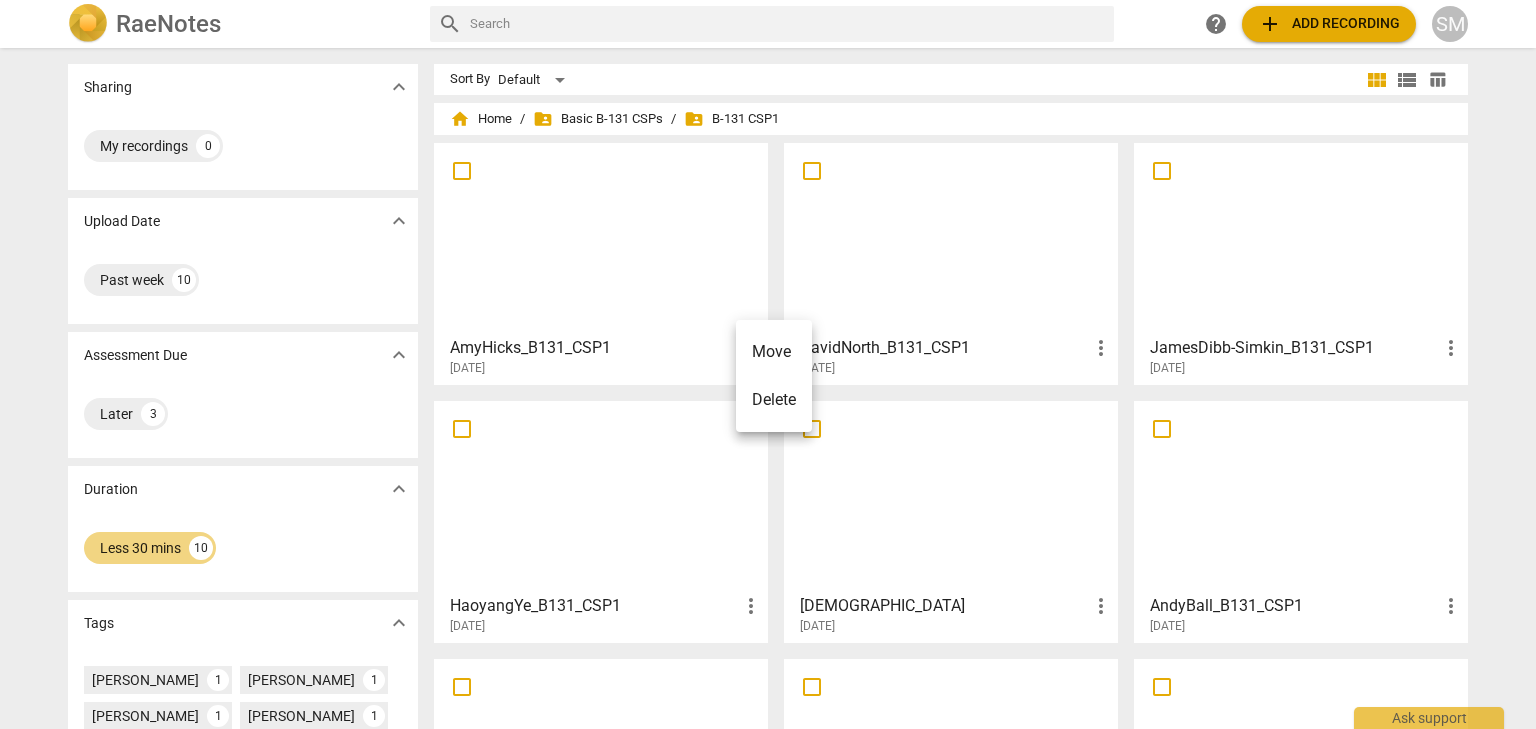 click at bounding box center (768, 364) 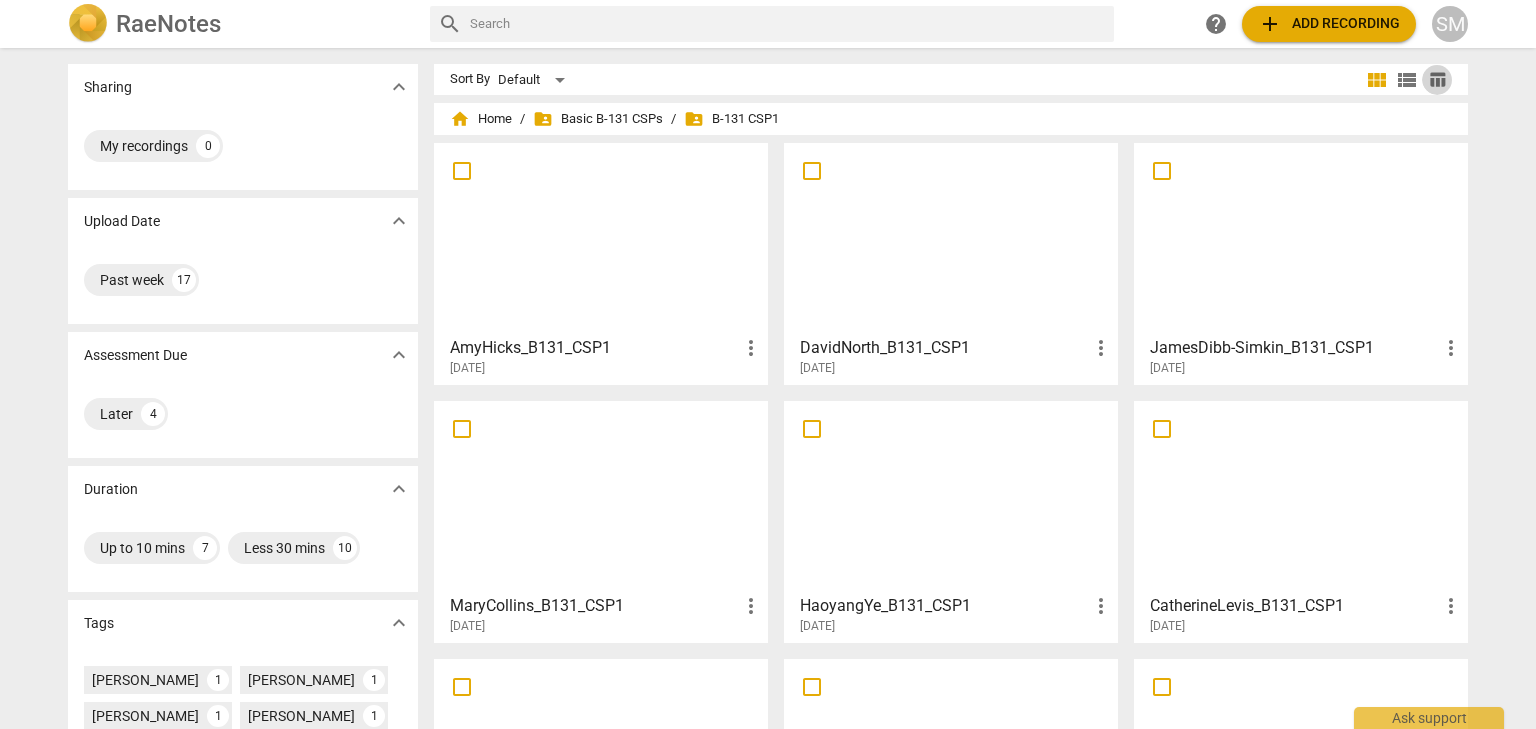 click on "table_chart" at bounding box center (1437, 79) 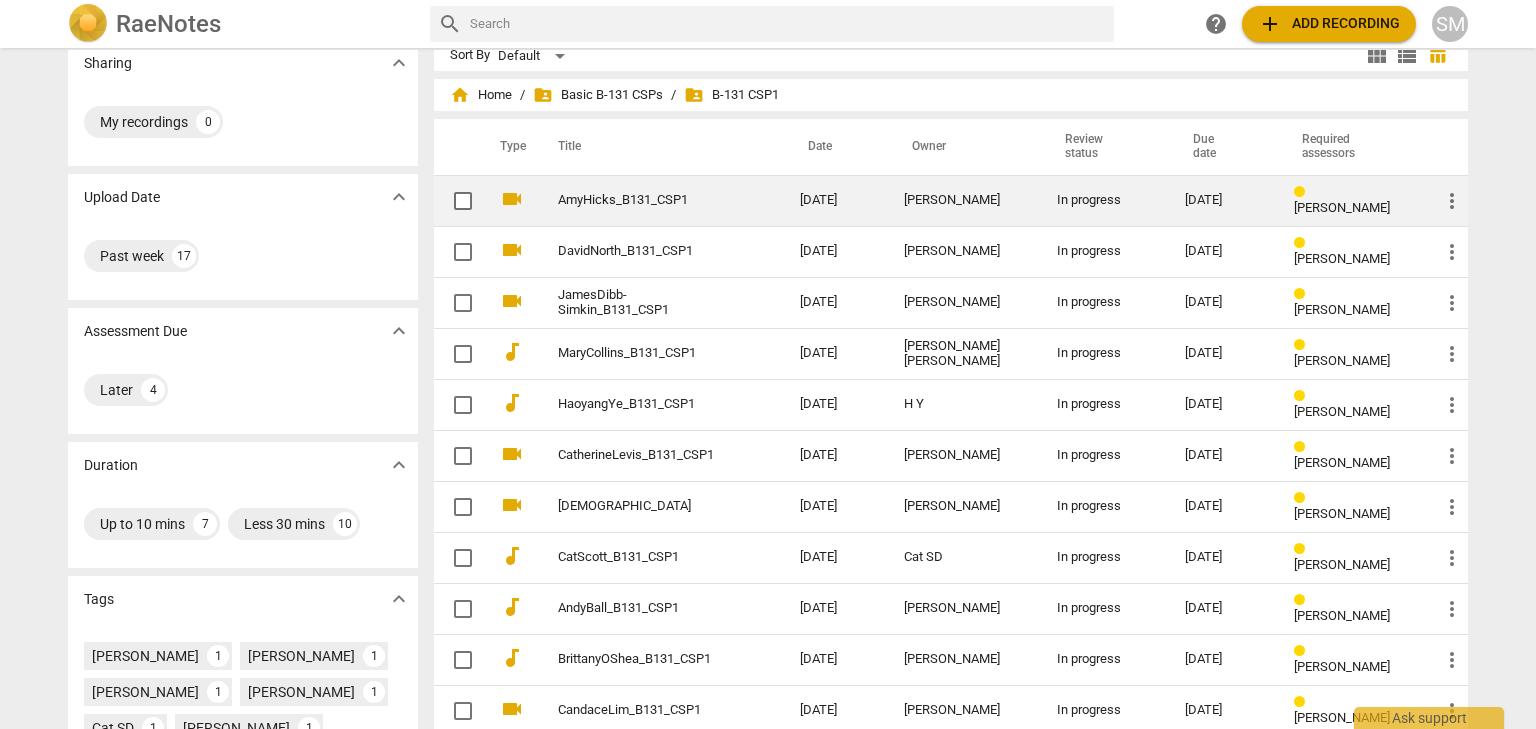 scroll, scrollTop: 0, scrollLeft: 0, axis: both 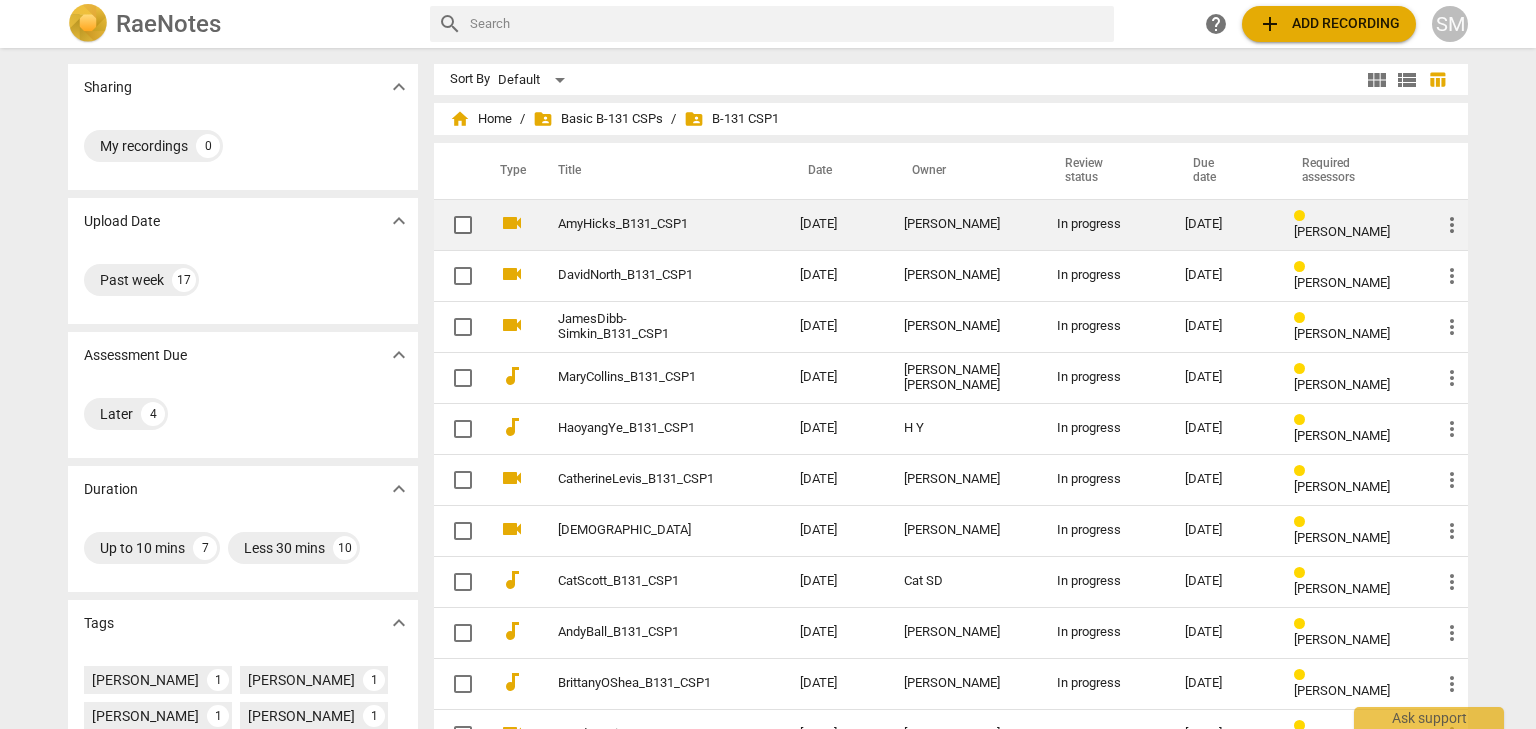 click on "more_vert" at bounding box center [1452, 225] 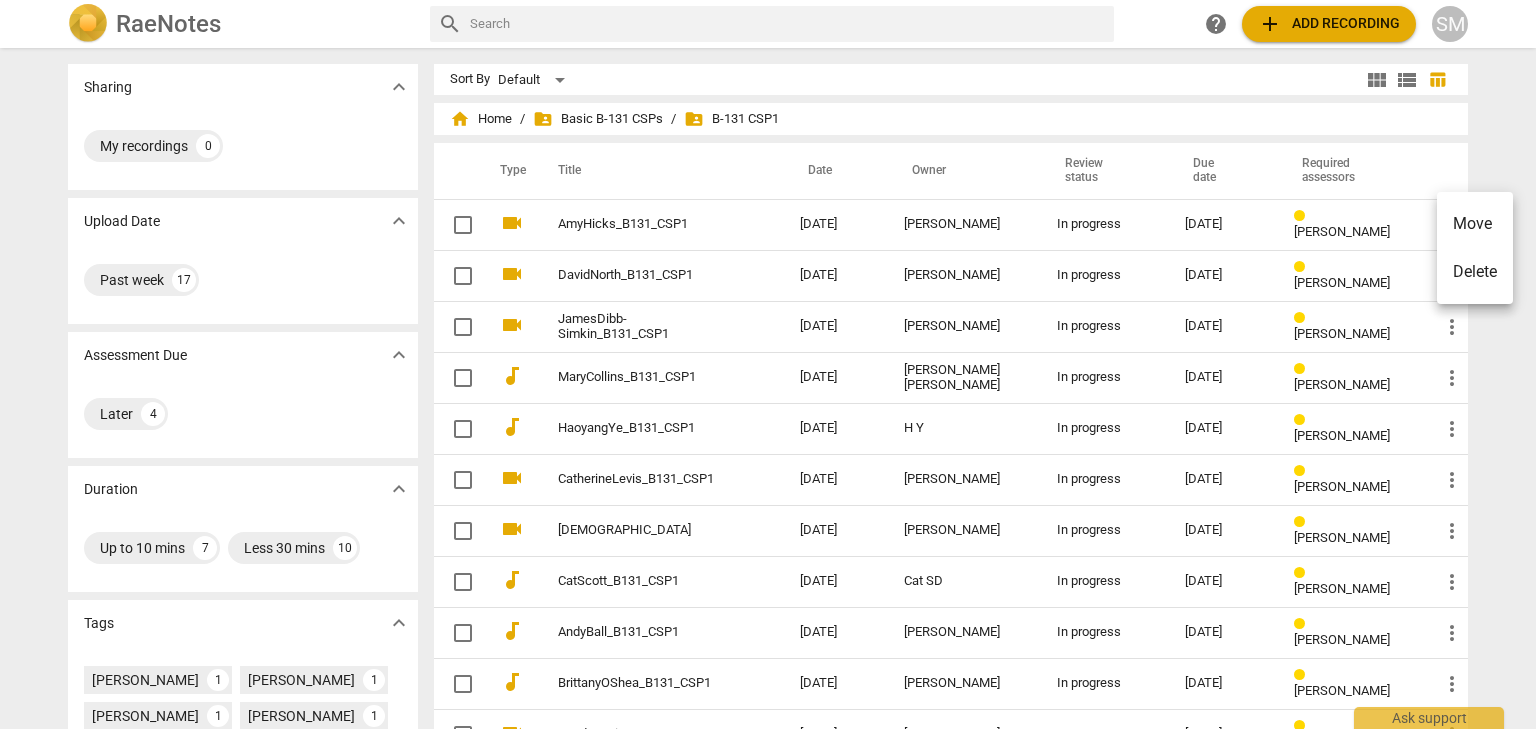 click at bounding box center [768, 364] 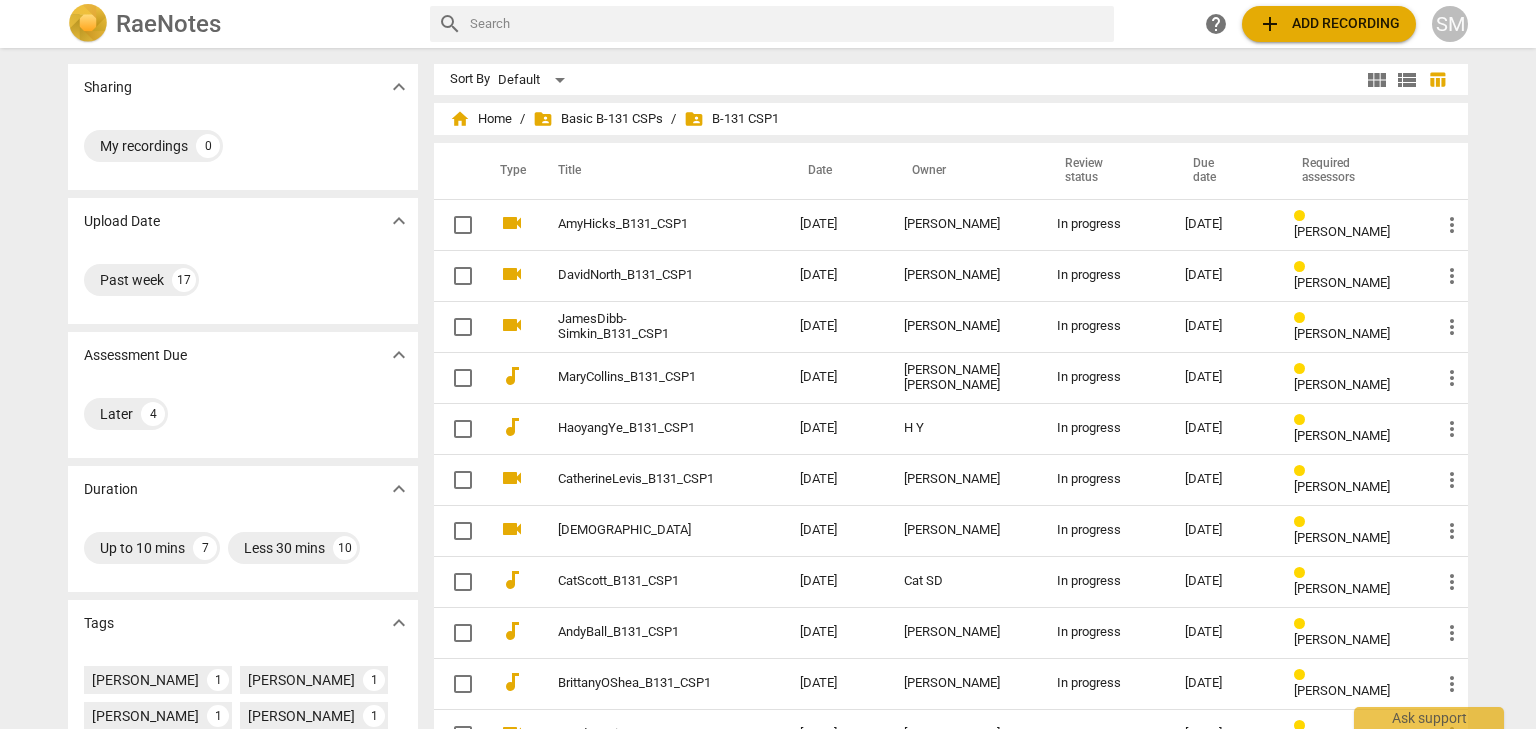 click on "add   Add recording" at bounding box center [1329, 24] 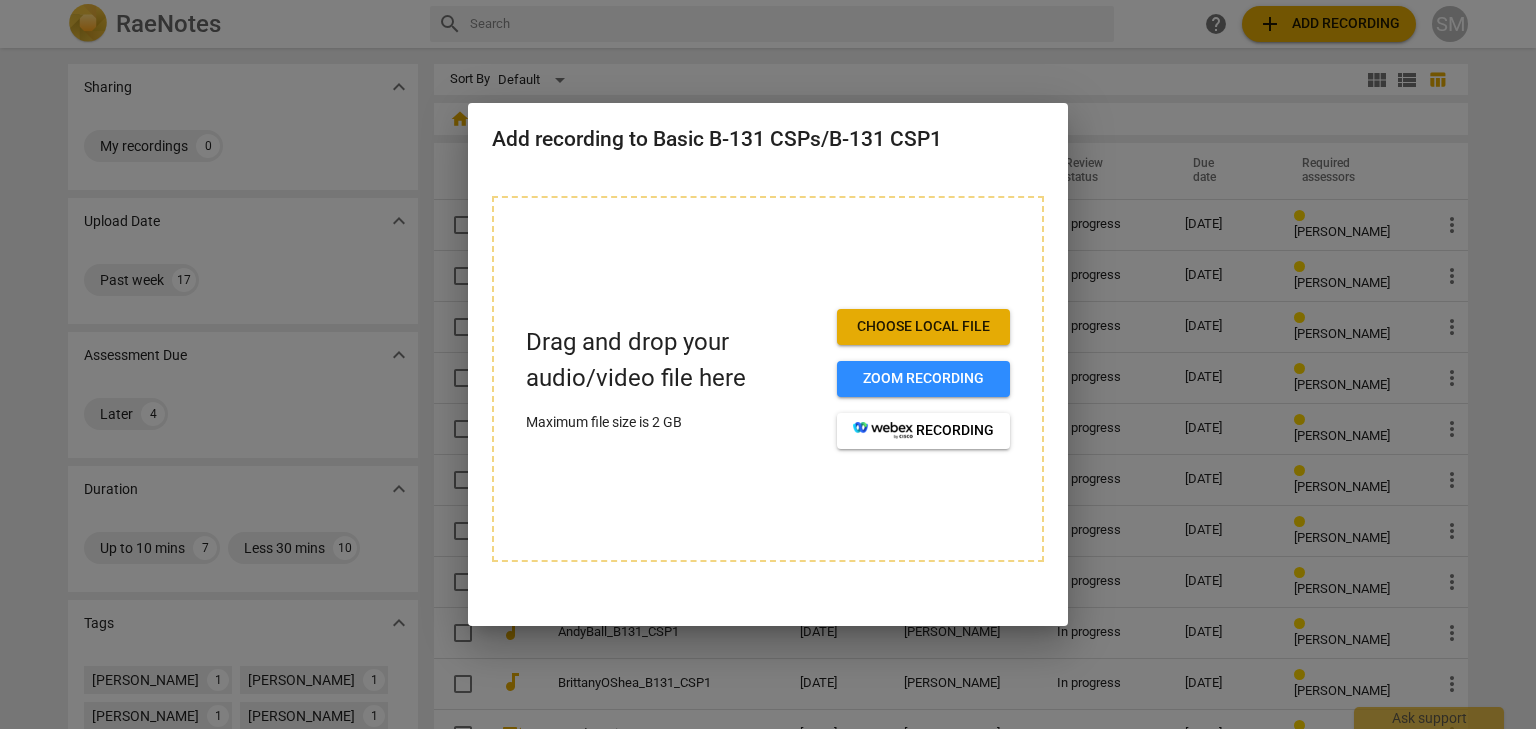 click at bounding box center [768, 364] 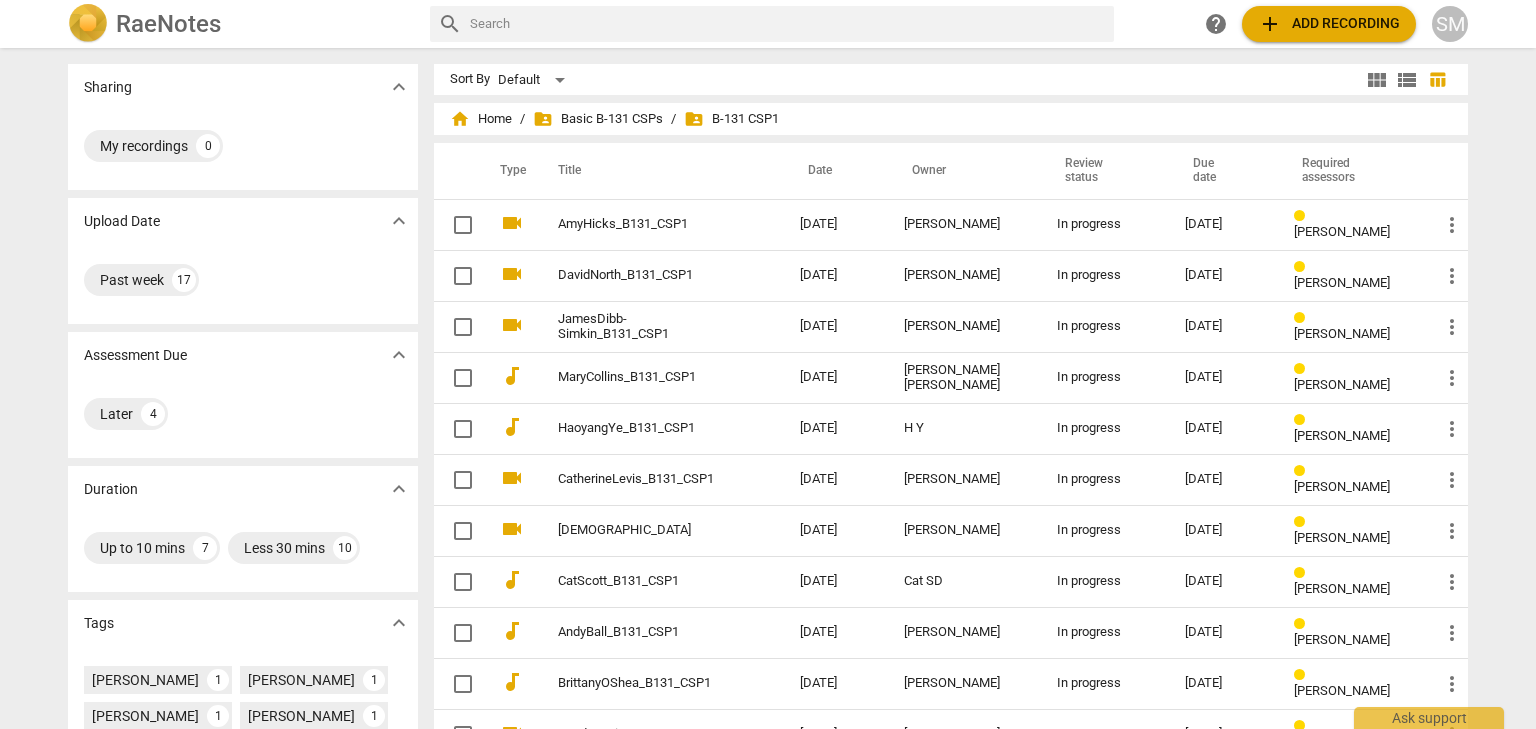 click on "view_module" at bounding box center [1377, 80] 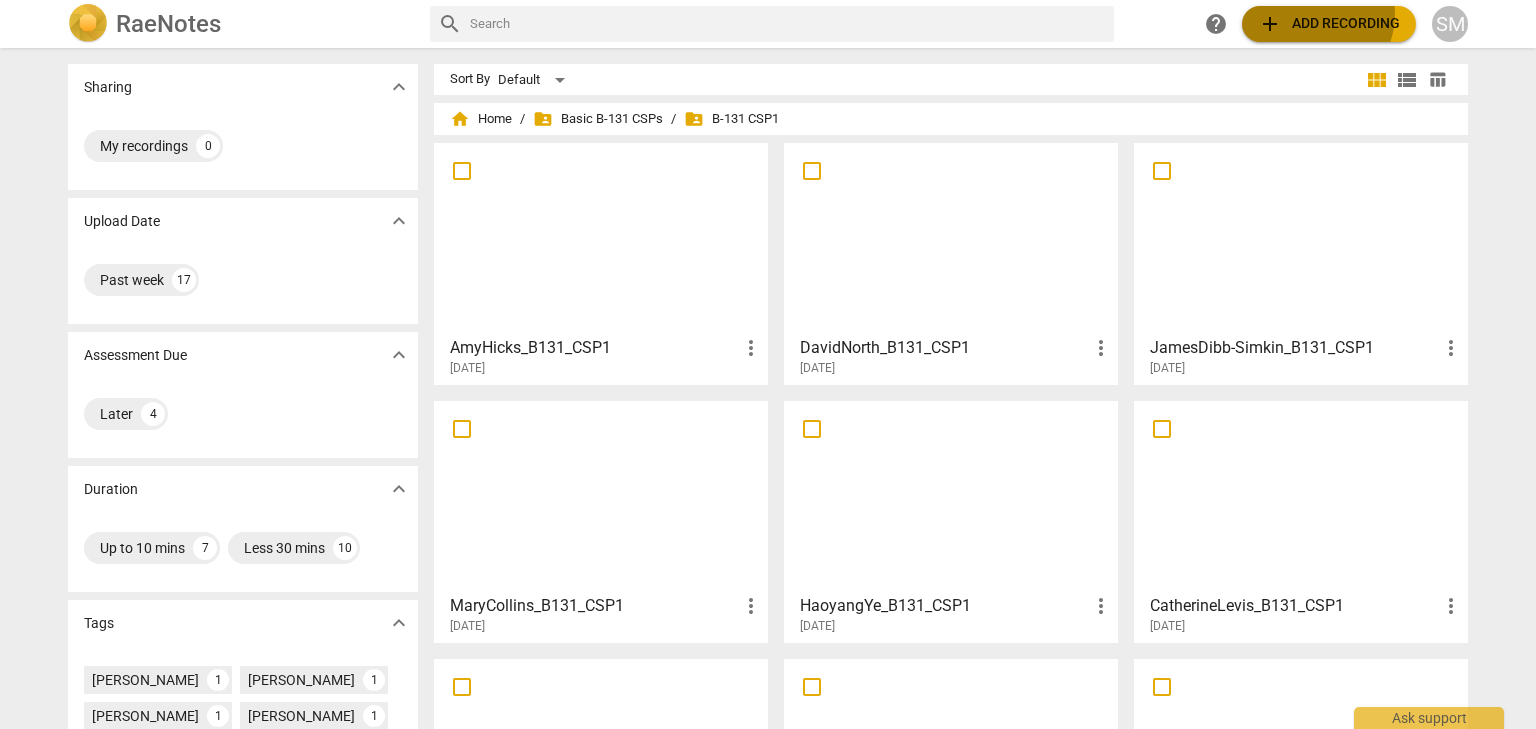 click on "add   Add recording" at bounding box center [1329, 24] 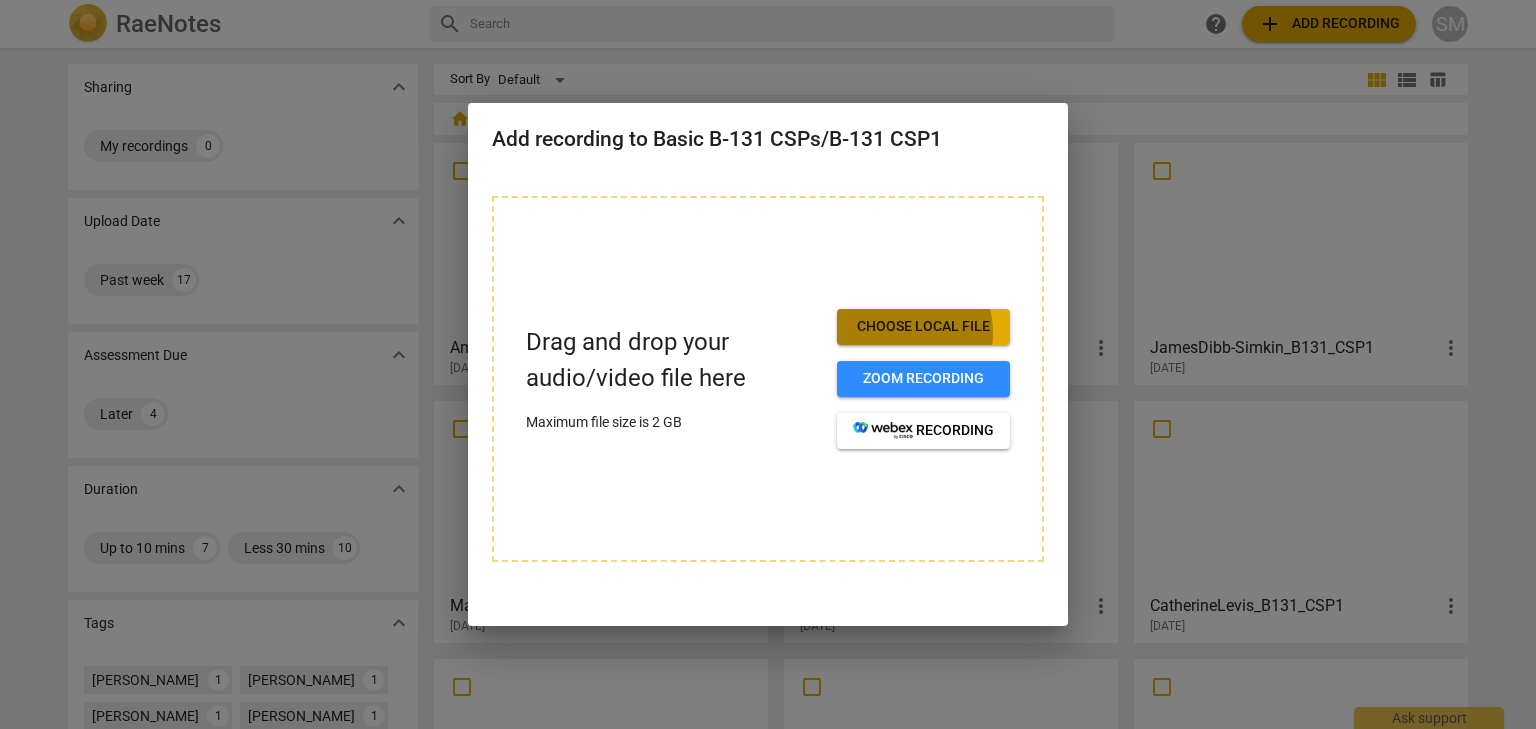 click on "Choose local file" at bounding box center (923, 327) 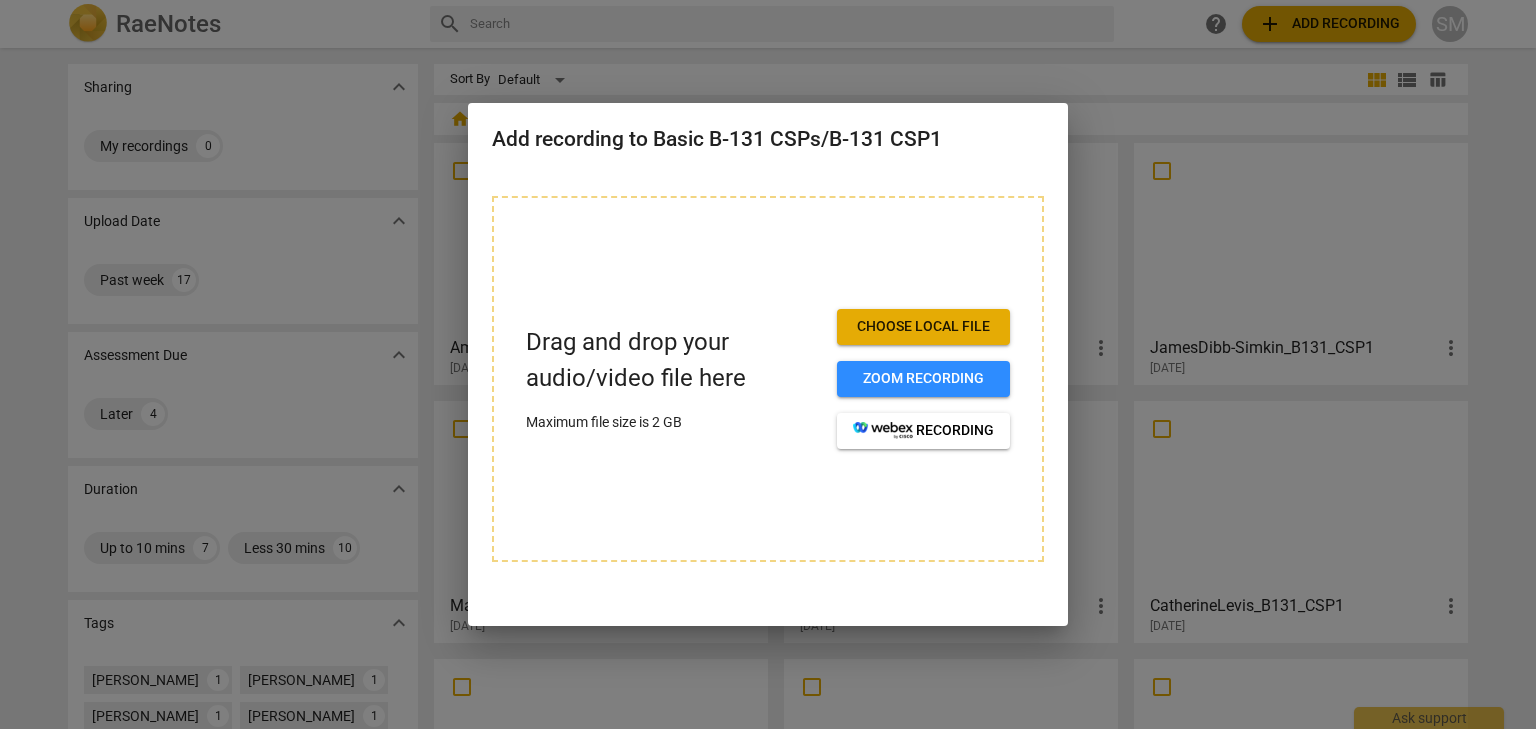 click at bounding box center [768, 364] 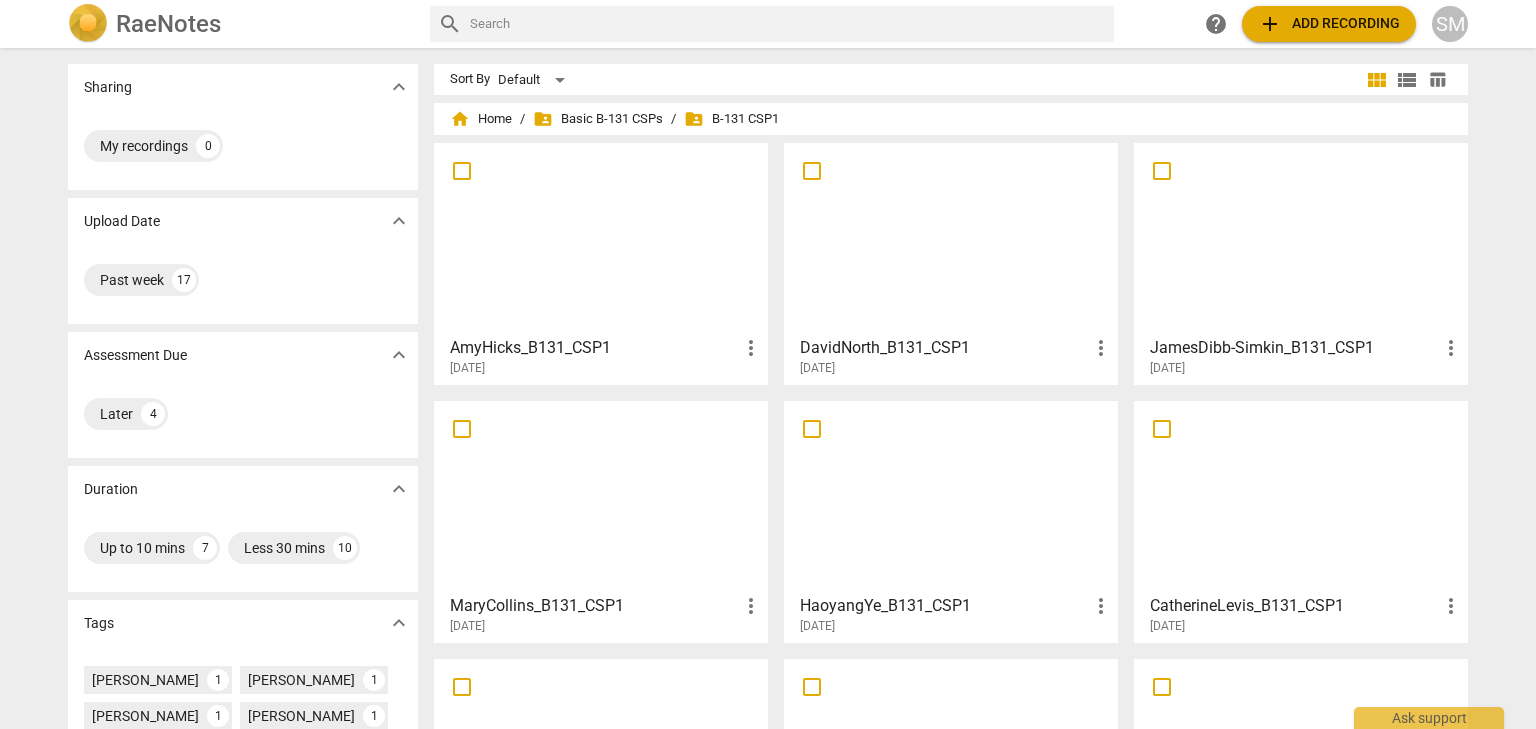 scroll, scrollTop: 387, scrollLeft: 0, axis: vertical 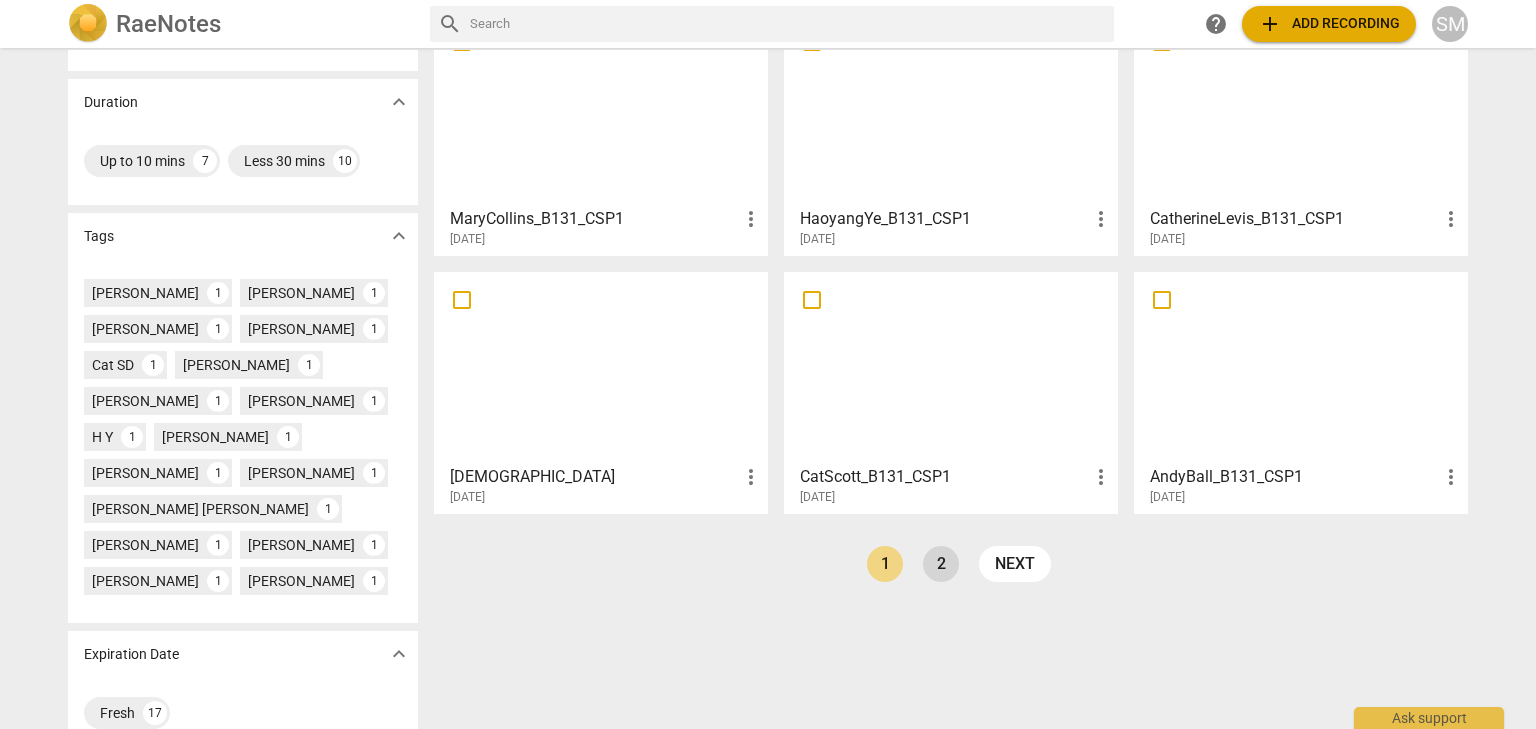 click on "2" at bounding box center (941, 564) 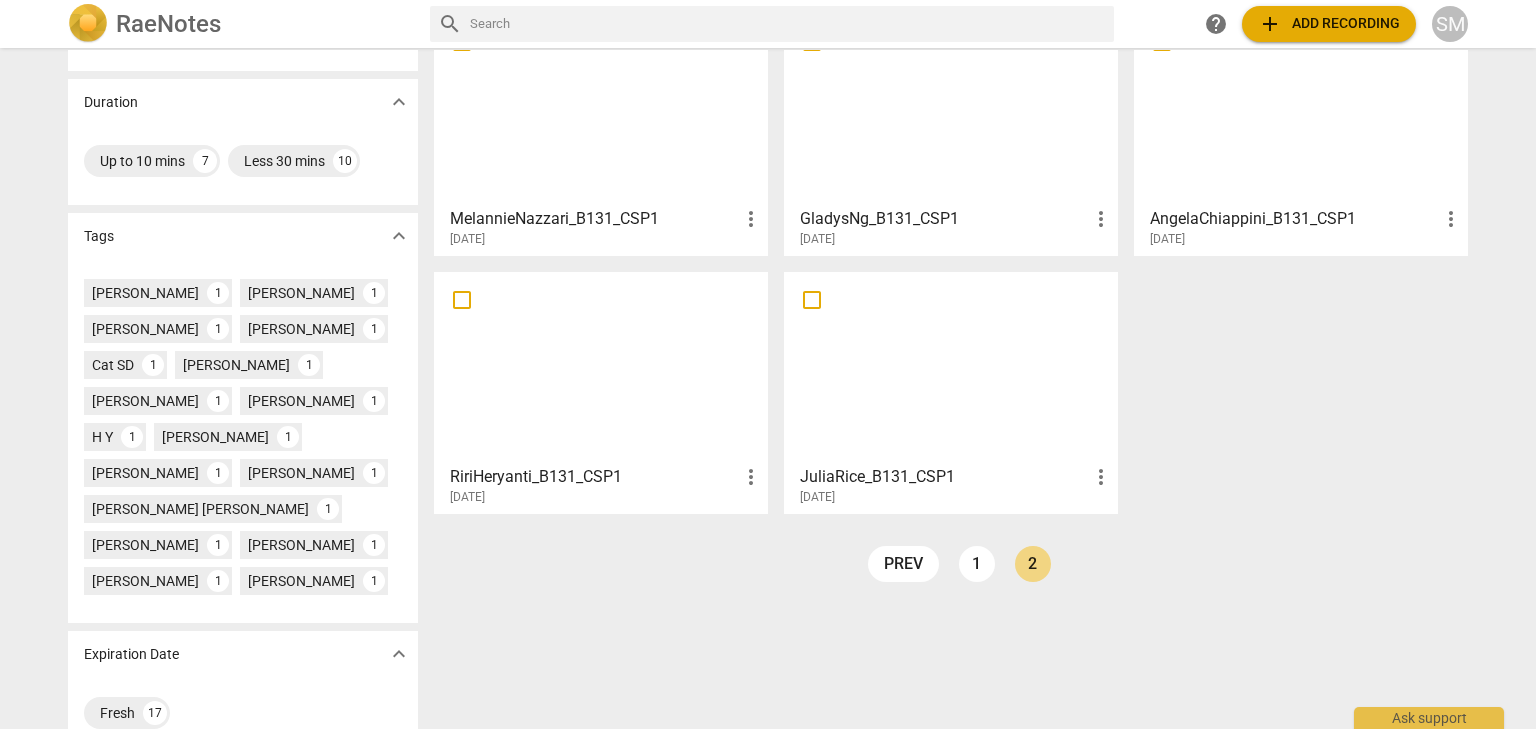 scroll, scrollTop: 0, scrollLeft: 0, axis: both 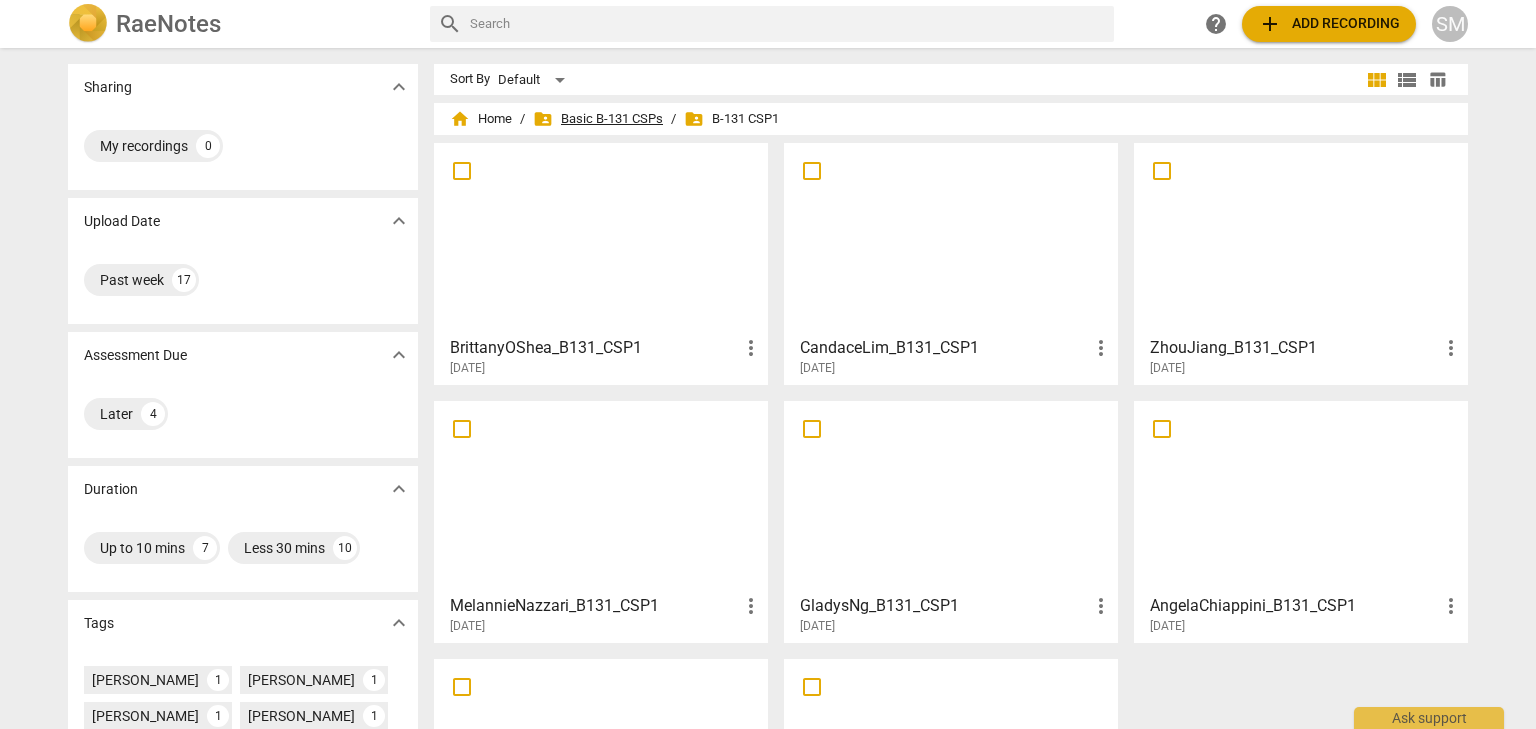 click on "folder_shared Basic B-131 CSPs" at bounding box center (598, 119) 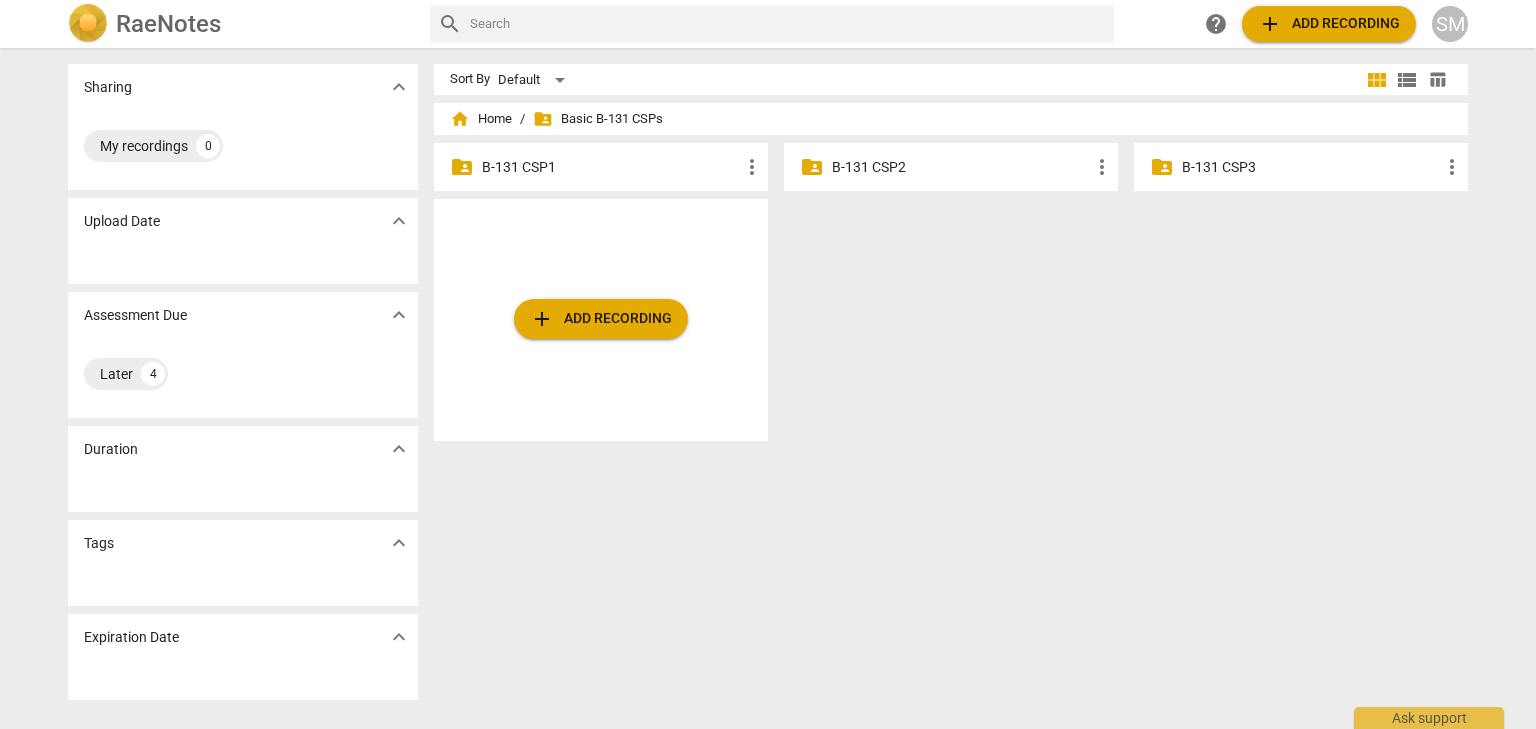 click on "folder_shared B-131 CSP1 more_vert" at bounding box center (601, 167) 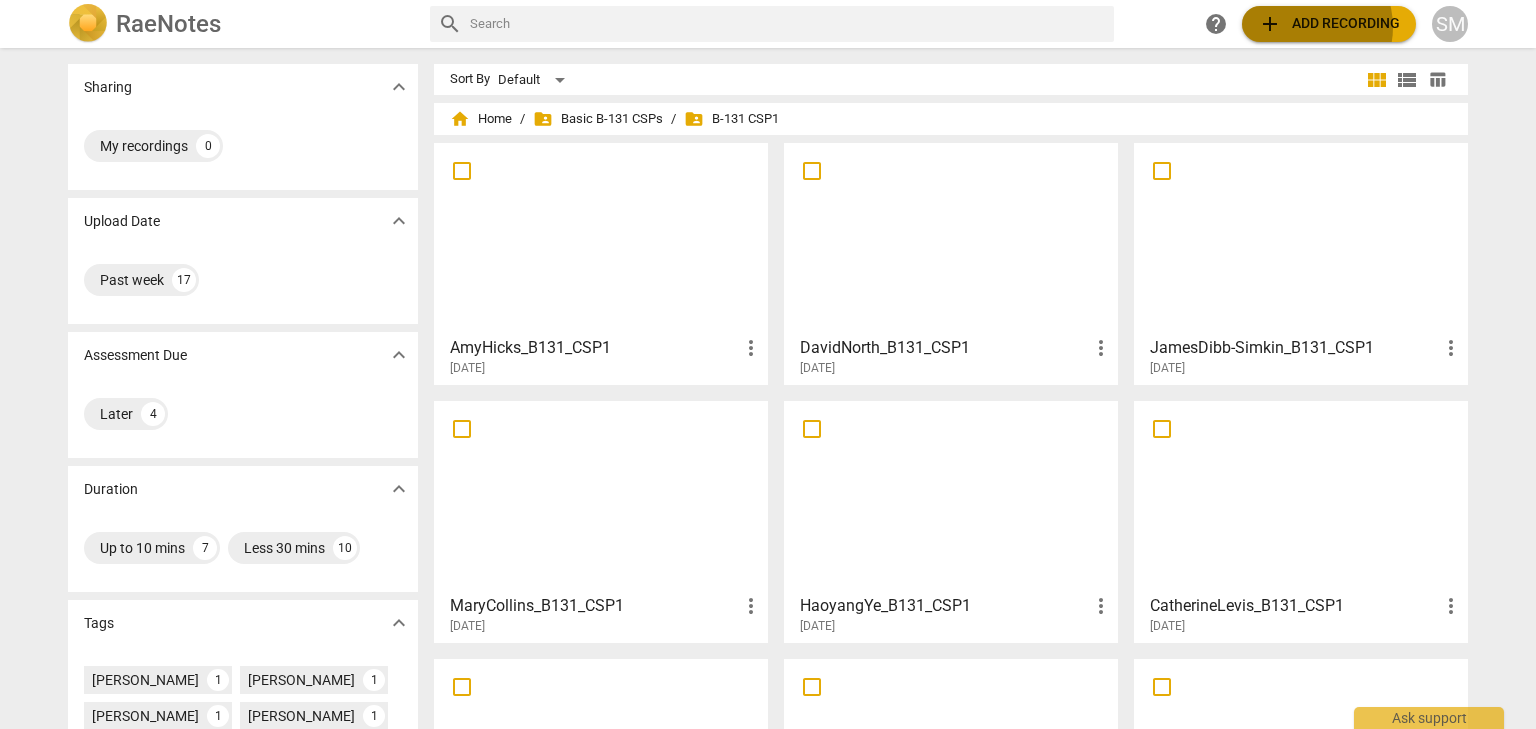 click on "add   Add recording" at bounding box center (1329, 24) 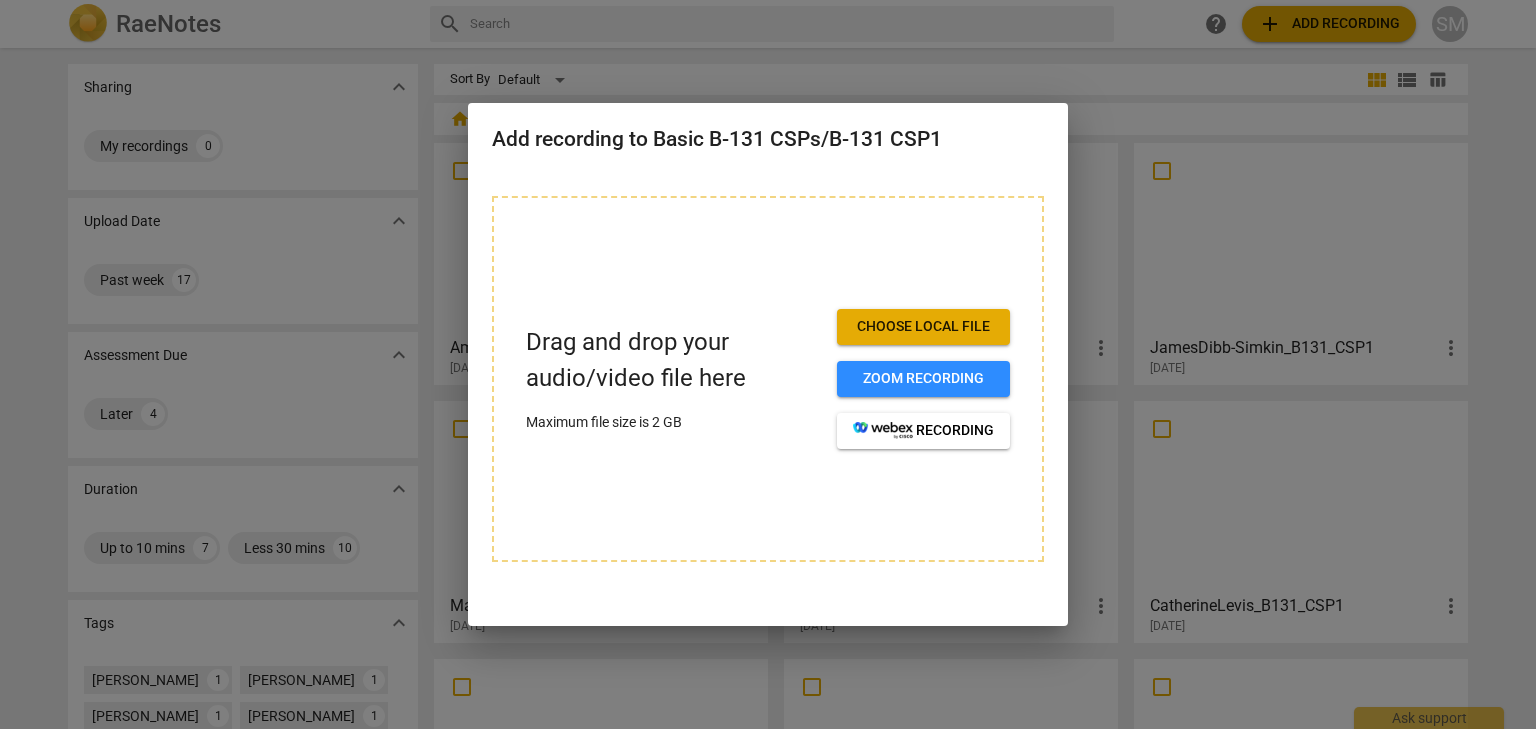 click on "Choose local file" at bounding box center (923, 327) 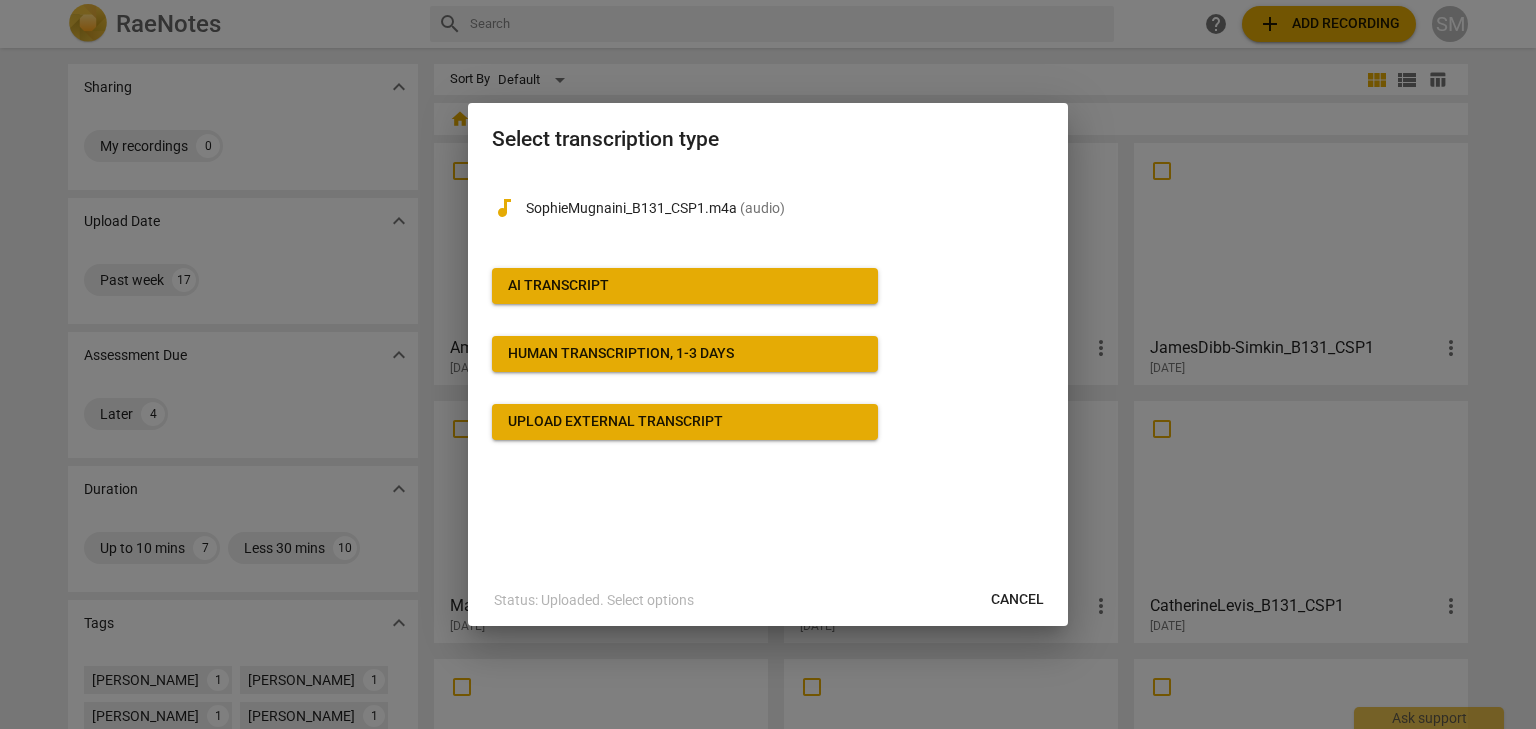 click on "AI Transcript" at bounding box center [685, 286] 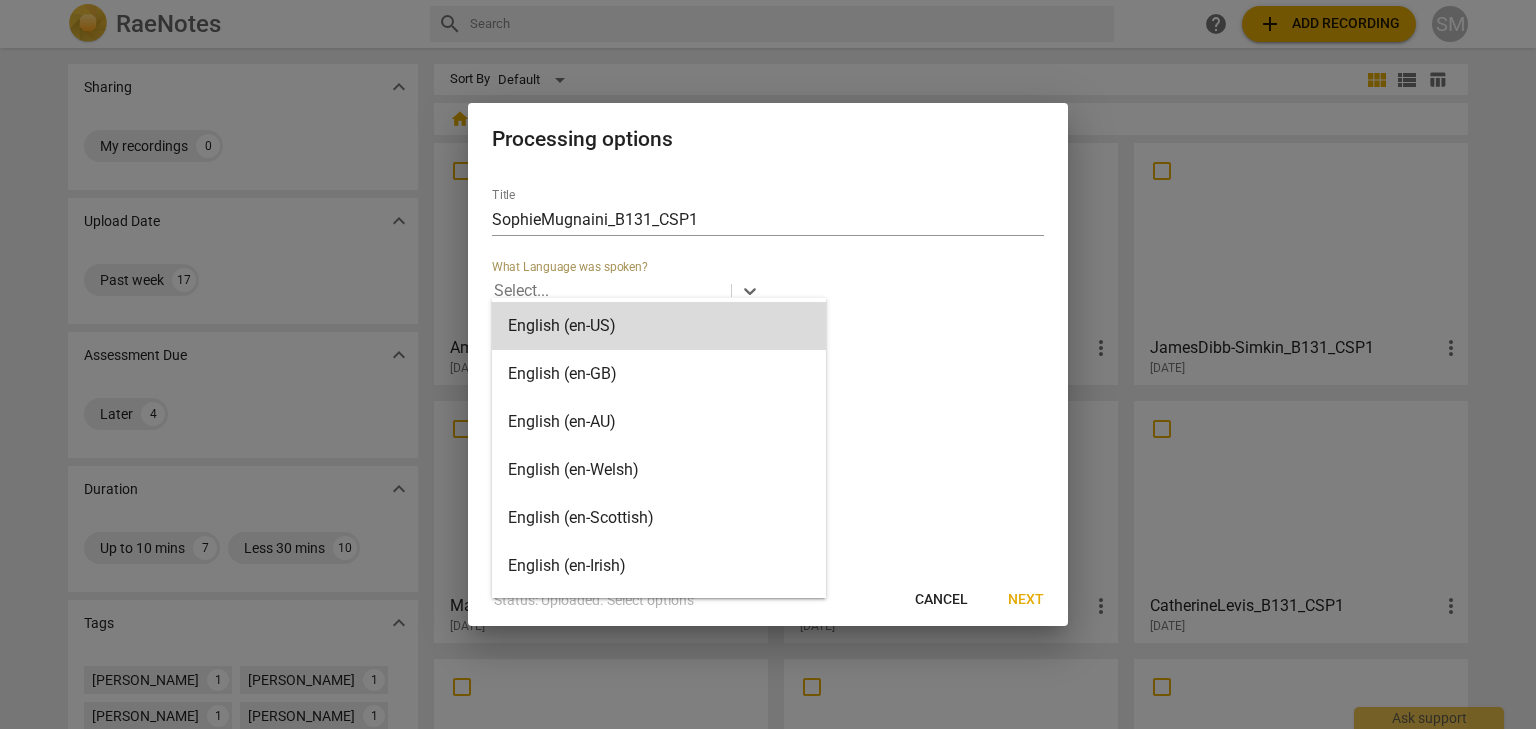 click at bounding box center [611, 290] 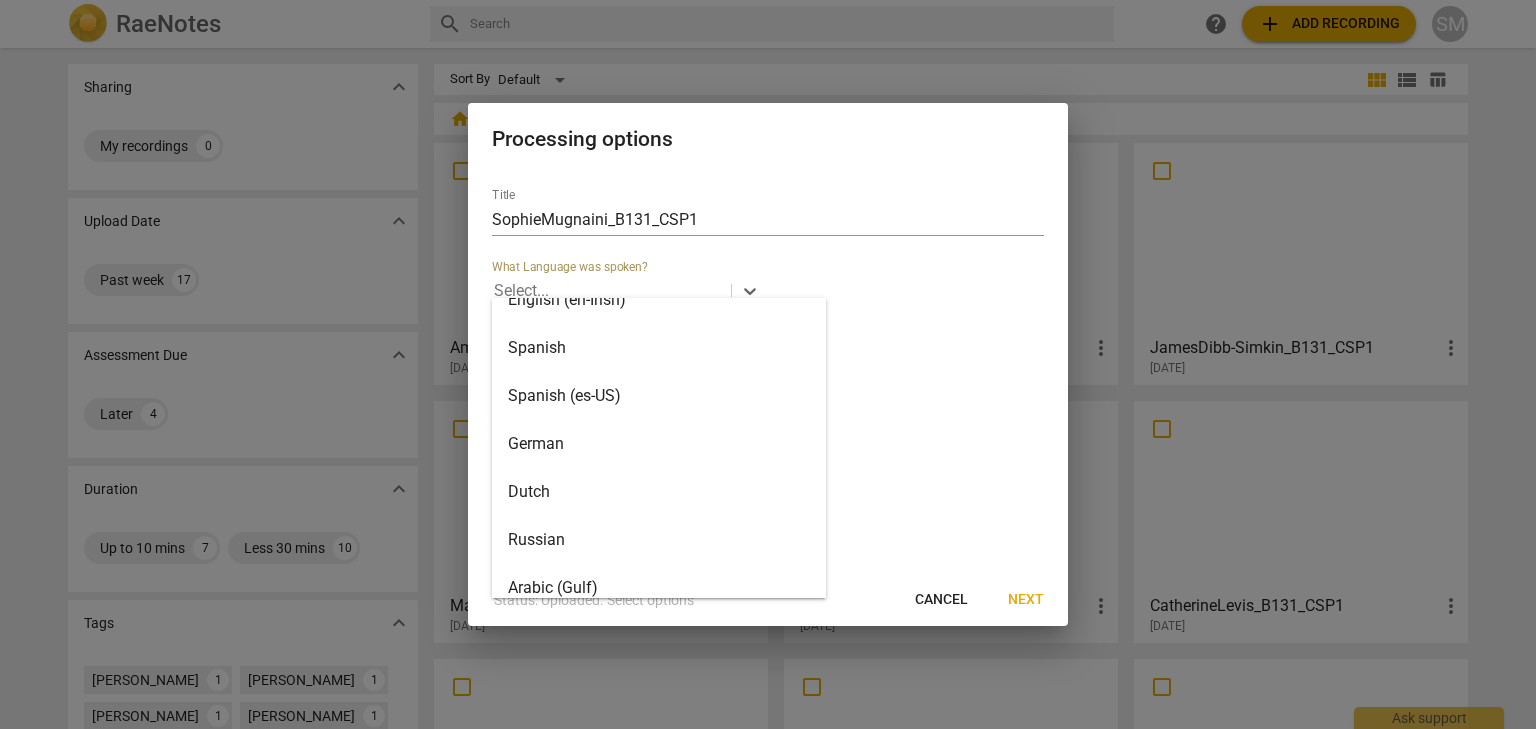 scroll, scrollTop: 0, scrollLeft: 0, axis: both 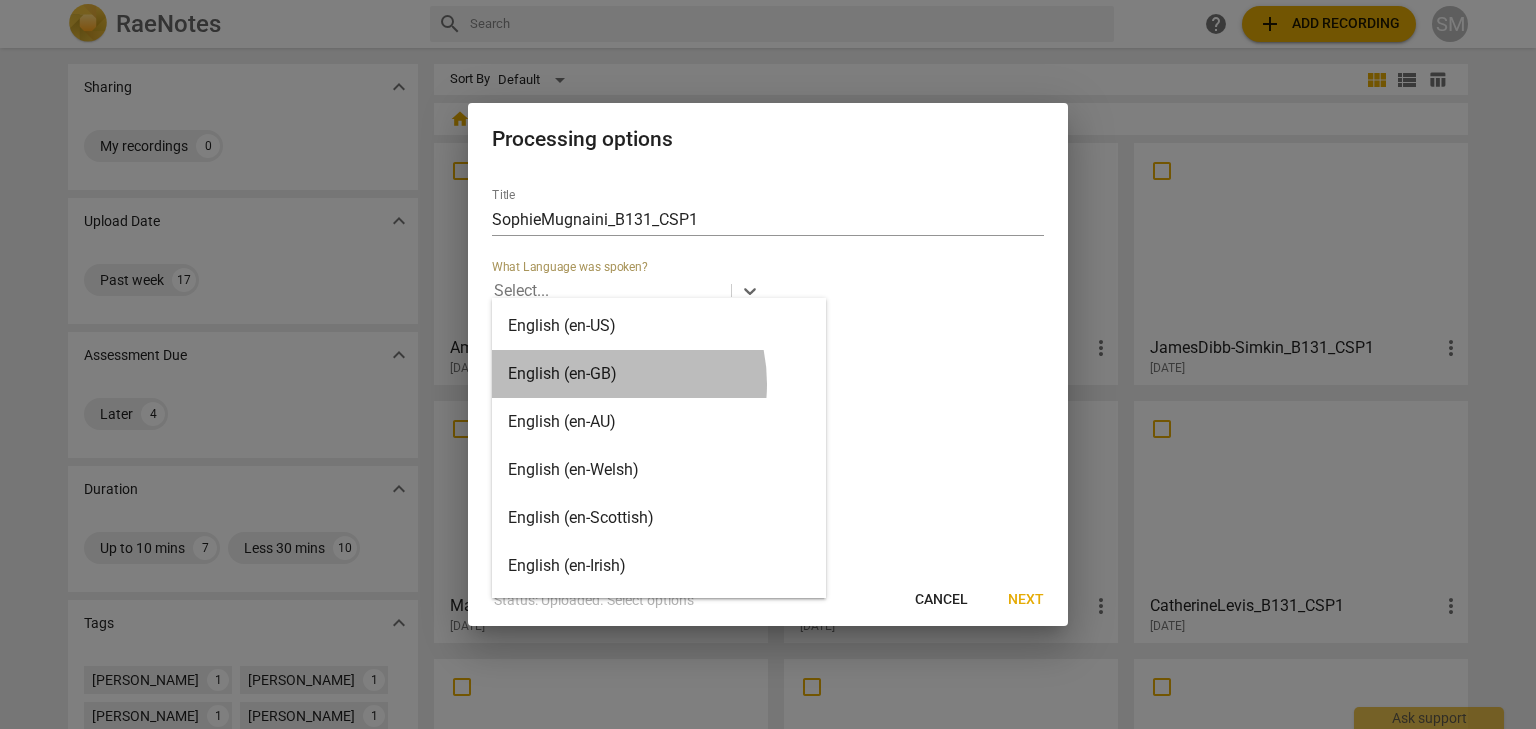 click on "English (en-GB)" at bounding box center [659, 374] 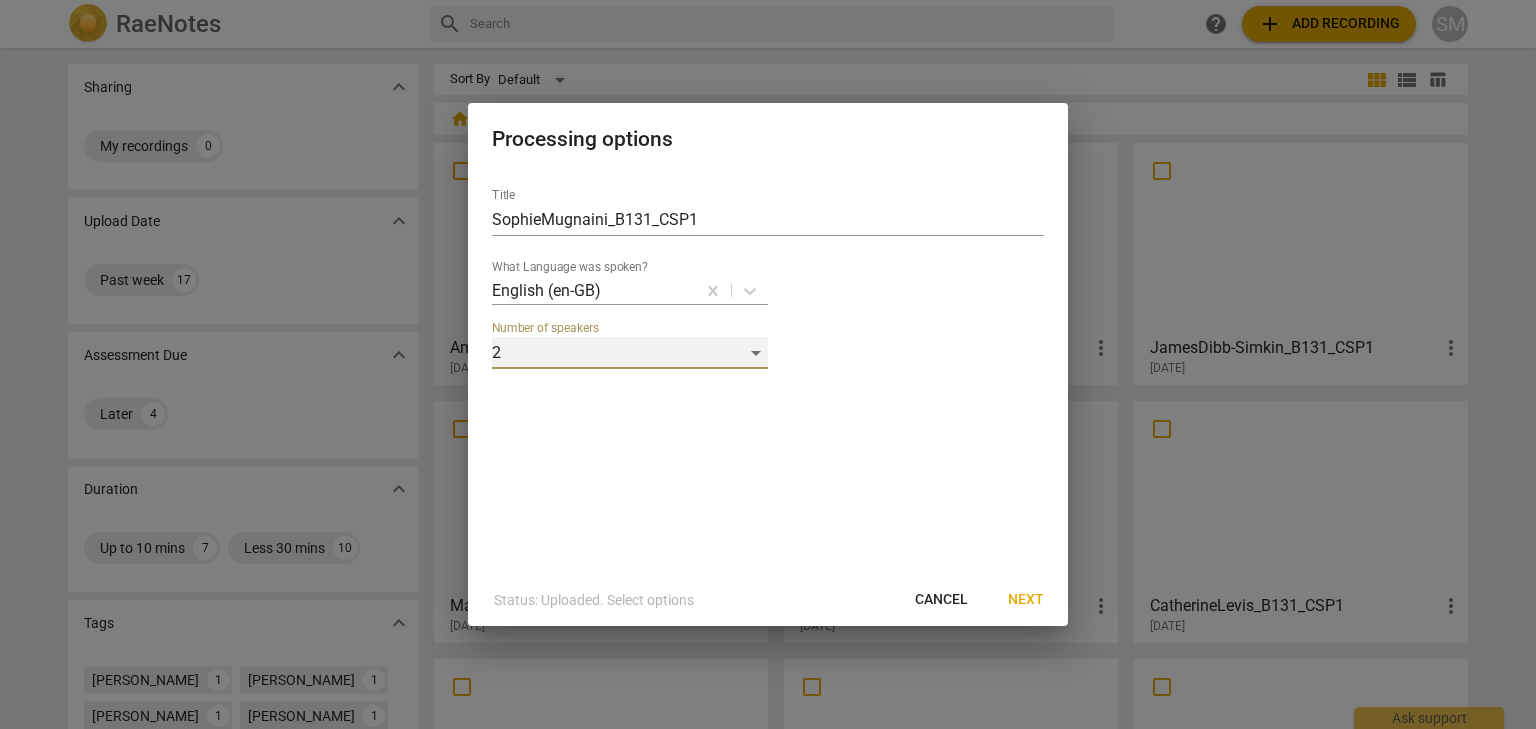 click on "2" at bounding box center (630, 353) 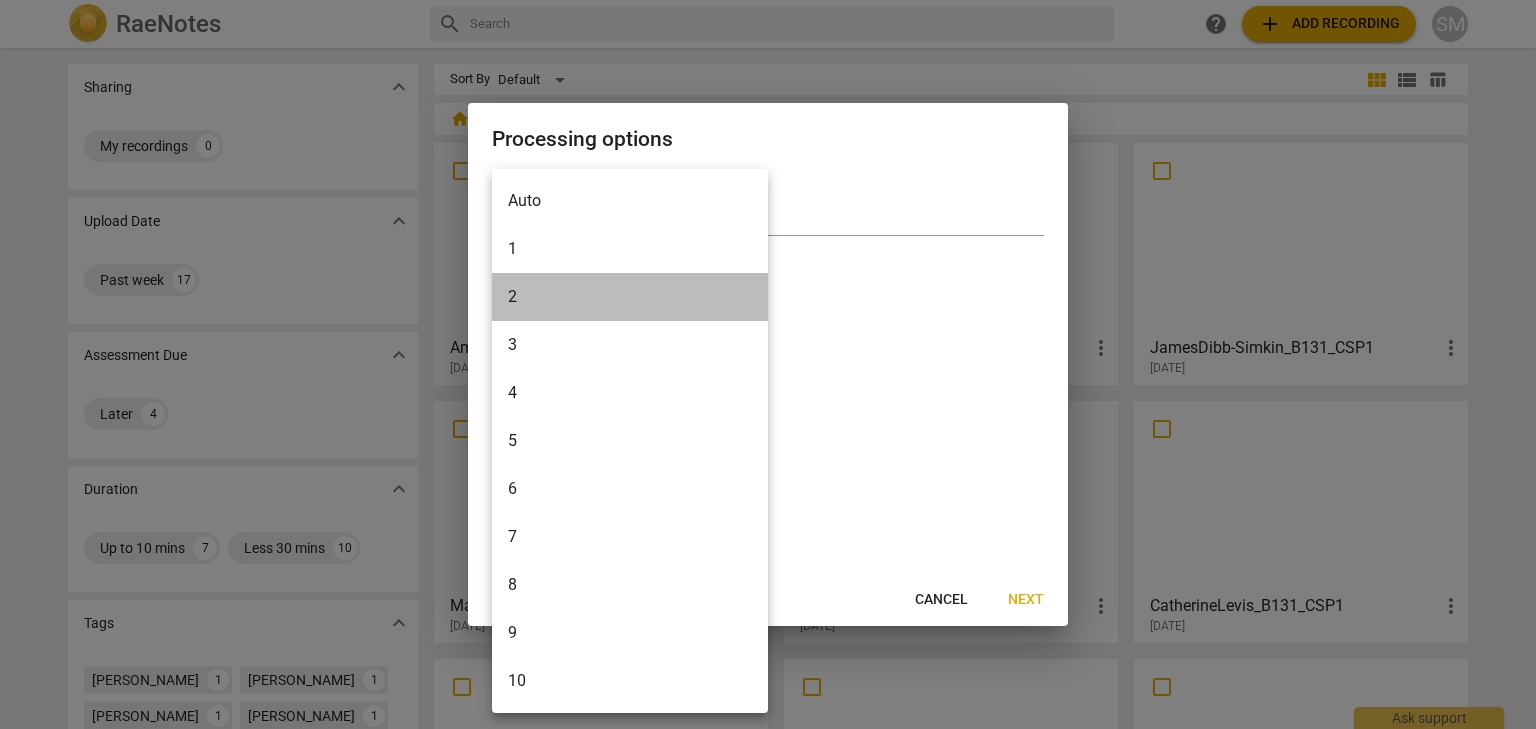 click on "2" at bounding box center (630, 297) 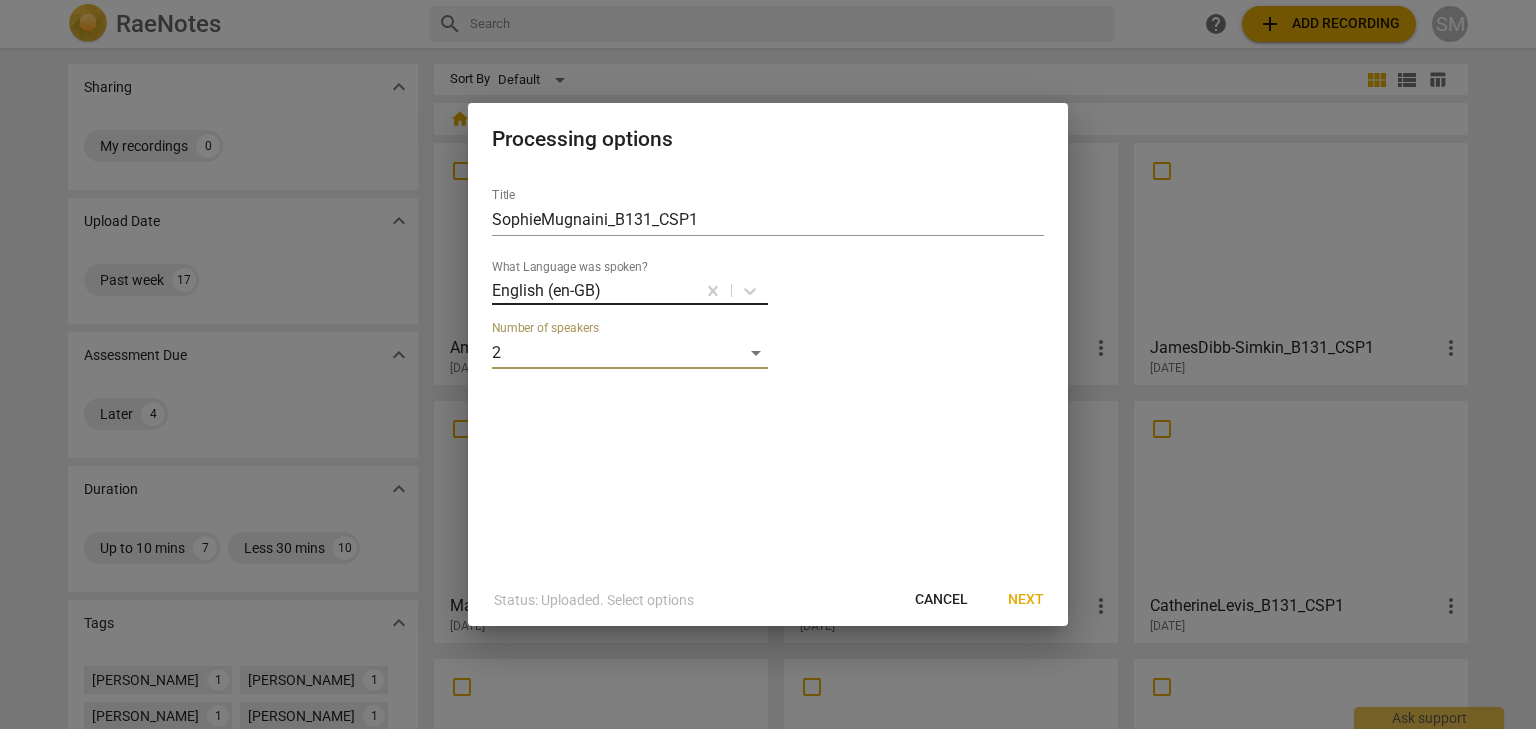 click at bounding box center (648, 290) 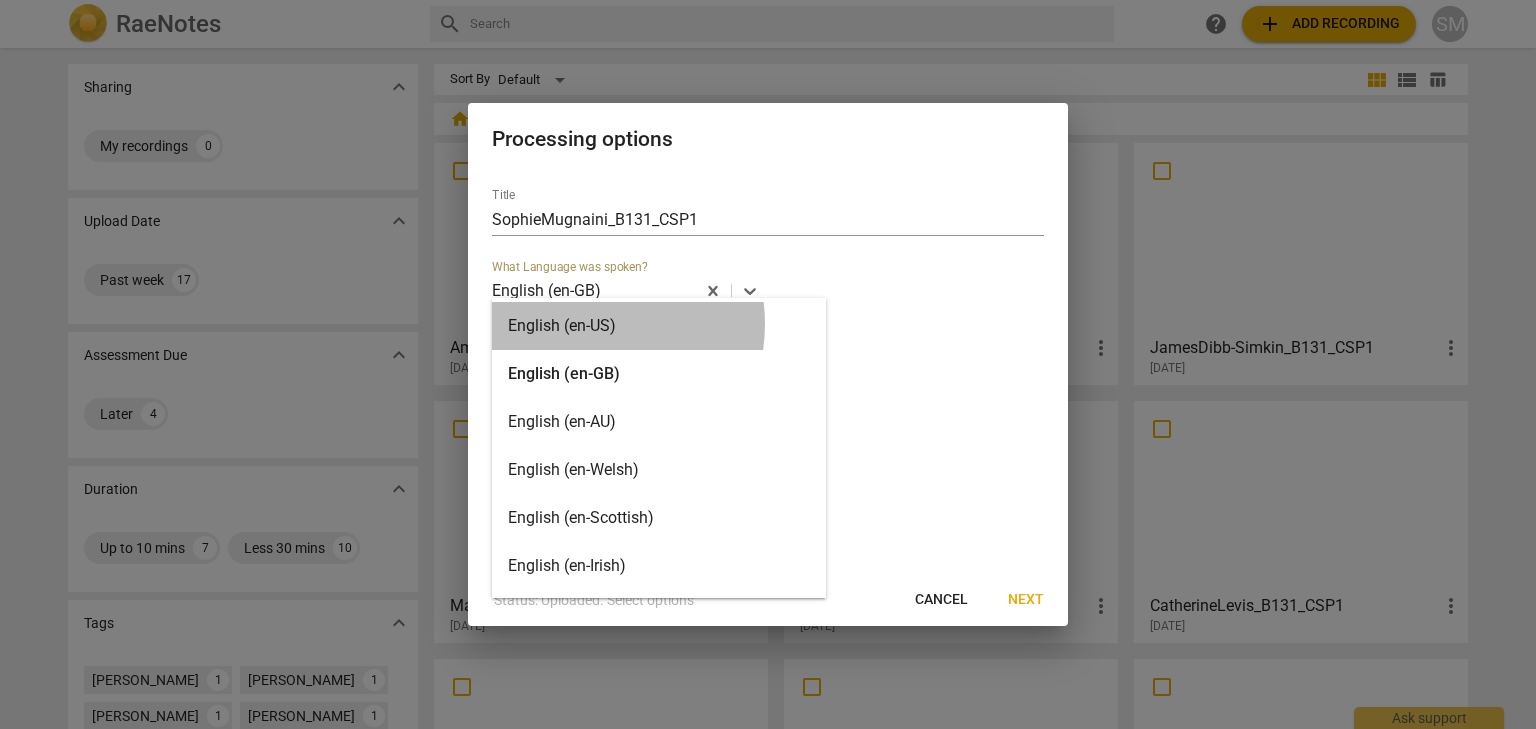 click on "English (en-US)" at bounding box center (659, 326) 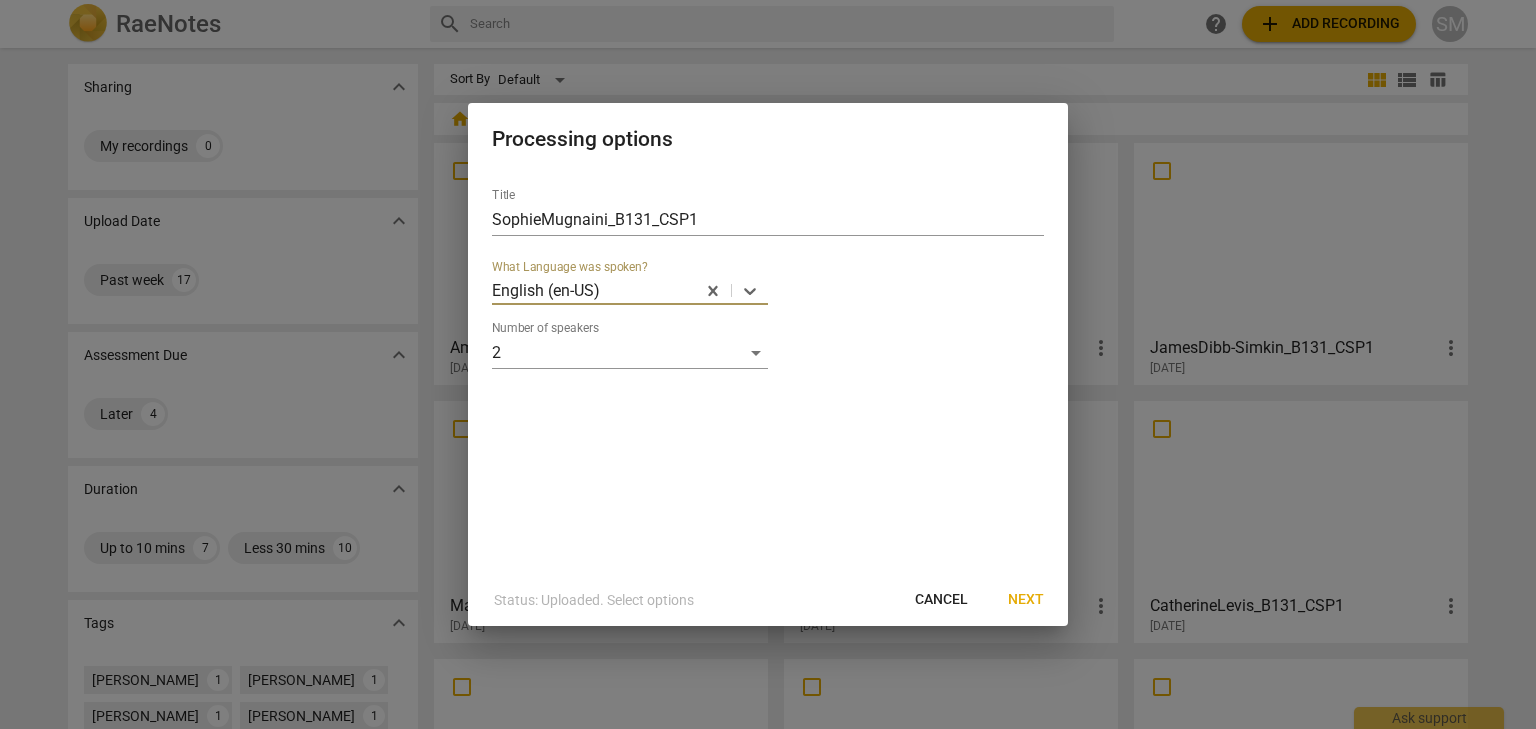 click at bounding box center [647, 290] 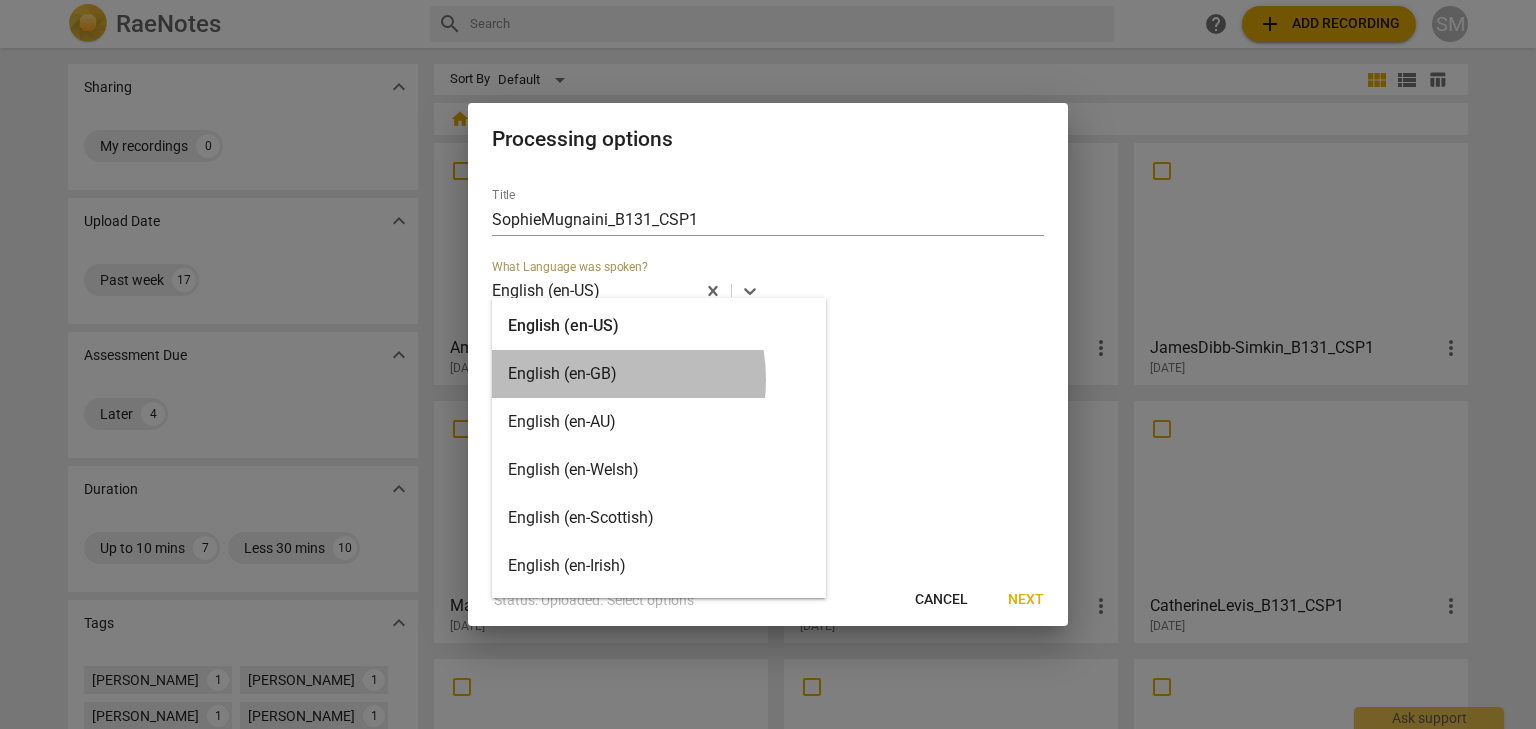 click on "English (en-GB)" at bounding box center [659, 374] 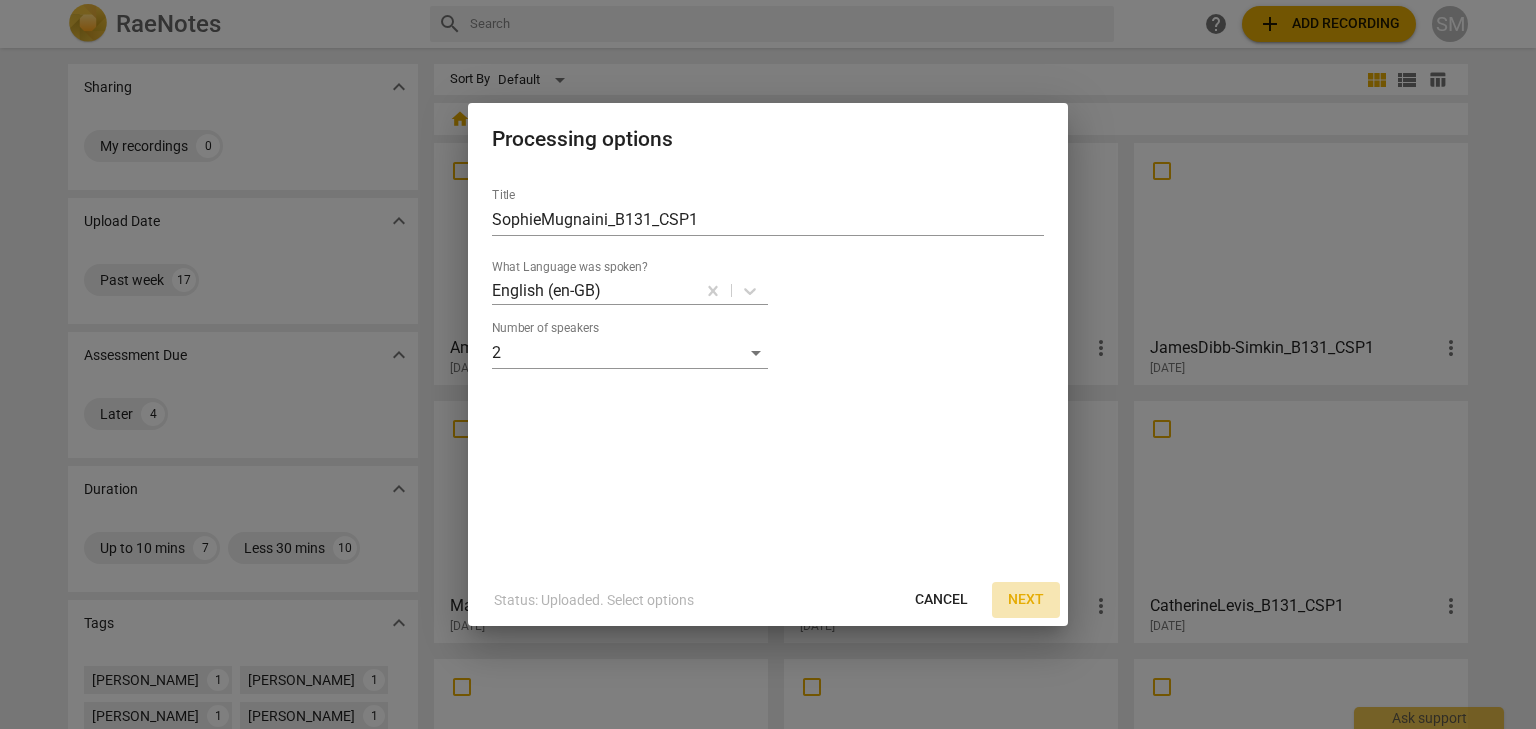 click on "Next" at bounding box center (1026, 600) 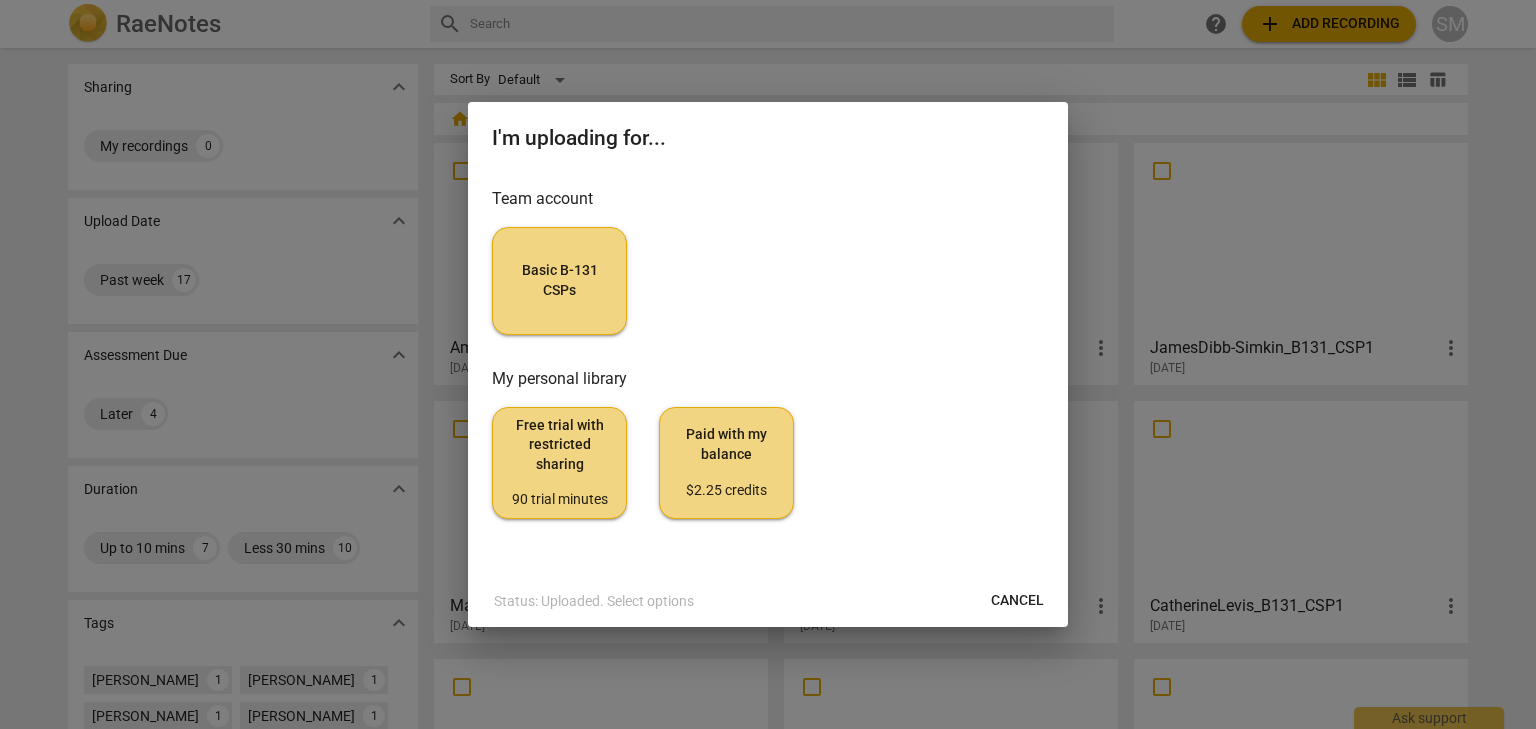 click on "Basic B-131 CSPs" at bounding box center (559, 280) 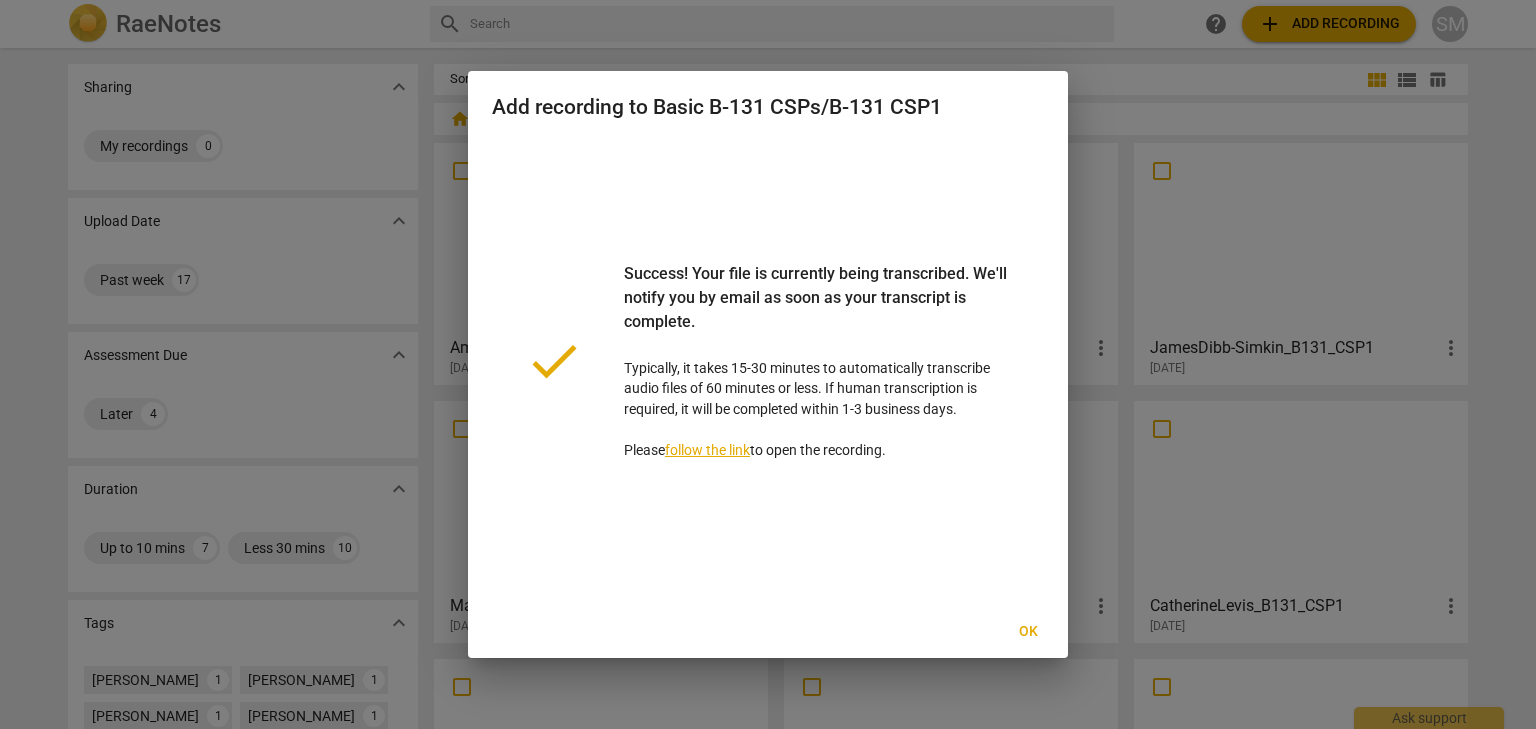 click on "follow the link" at bounding box center [707, 450] 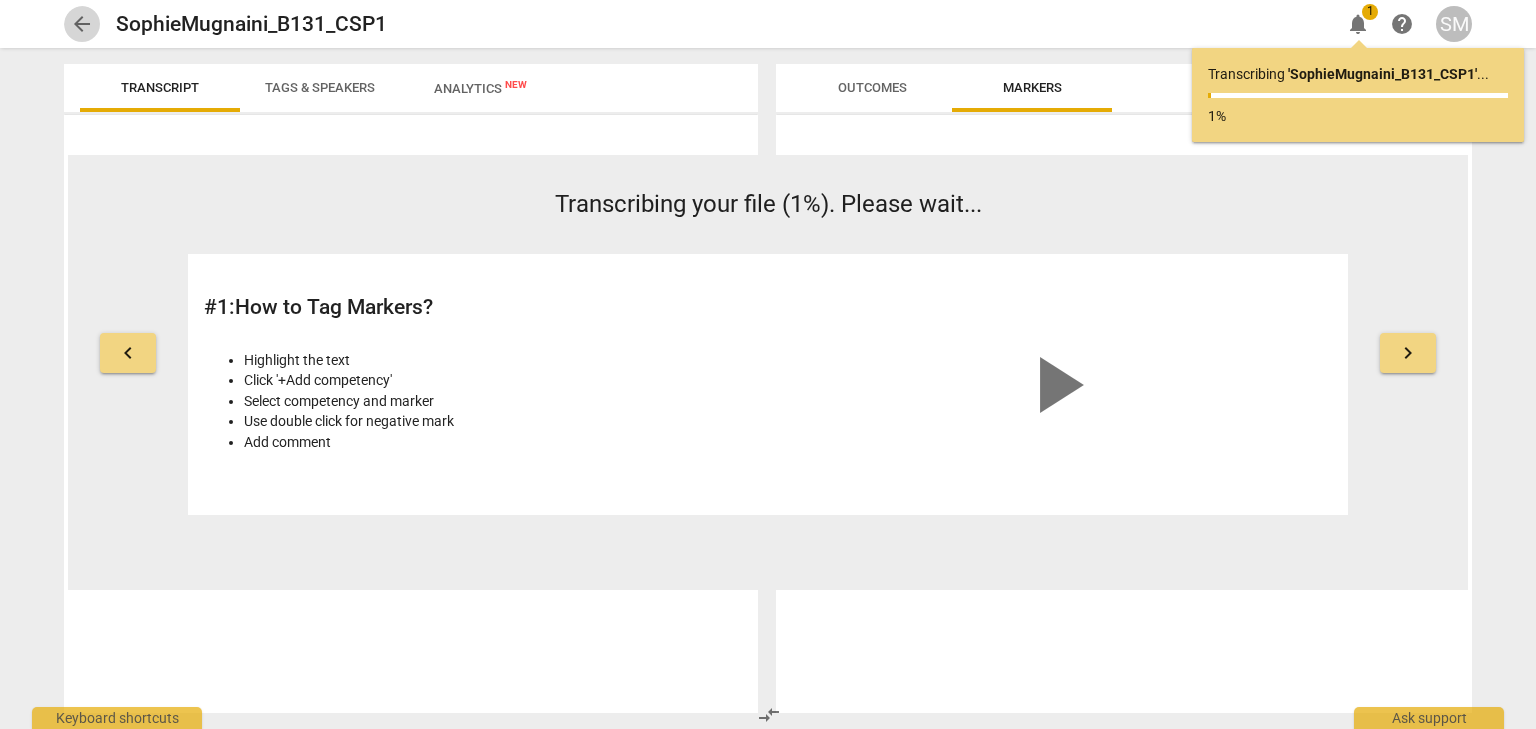 click on "arrow_back" at bounding box center (82, 24) 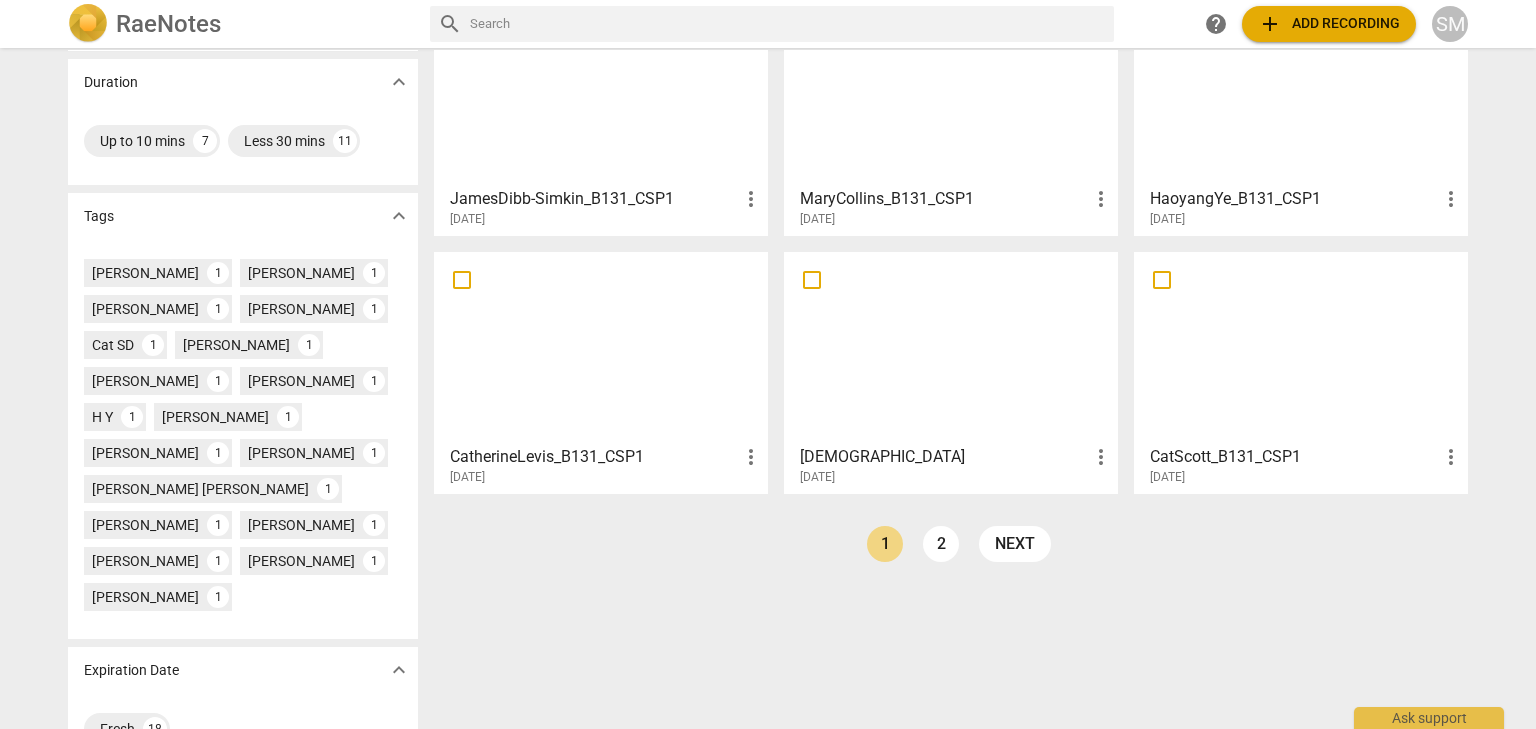 scroll, scrollTop: 423, scrollLeft: 0, axis: vertical 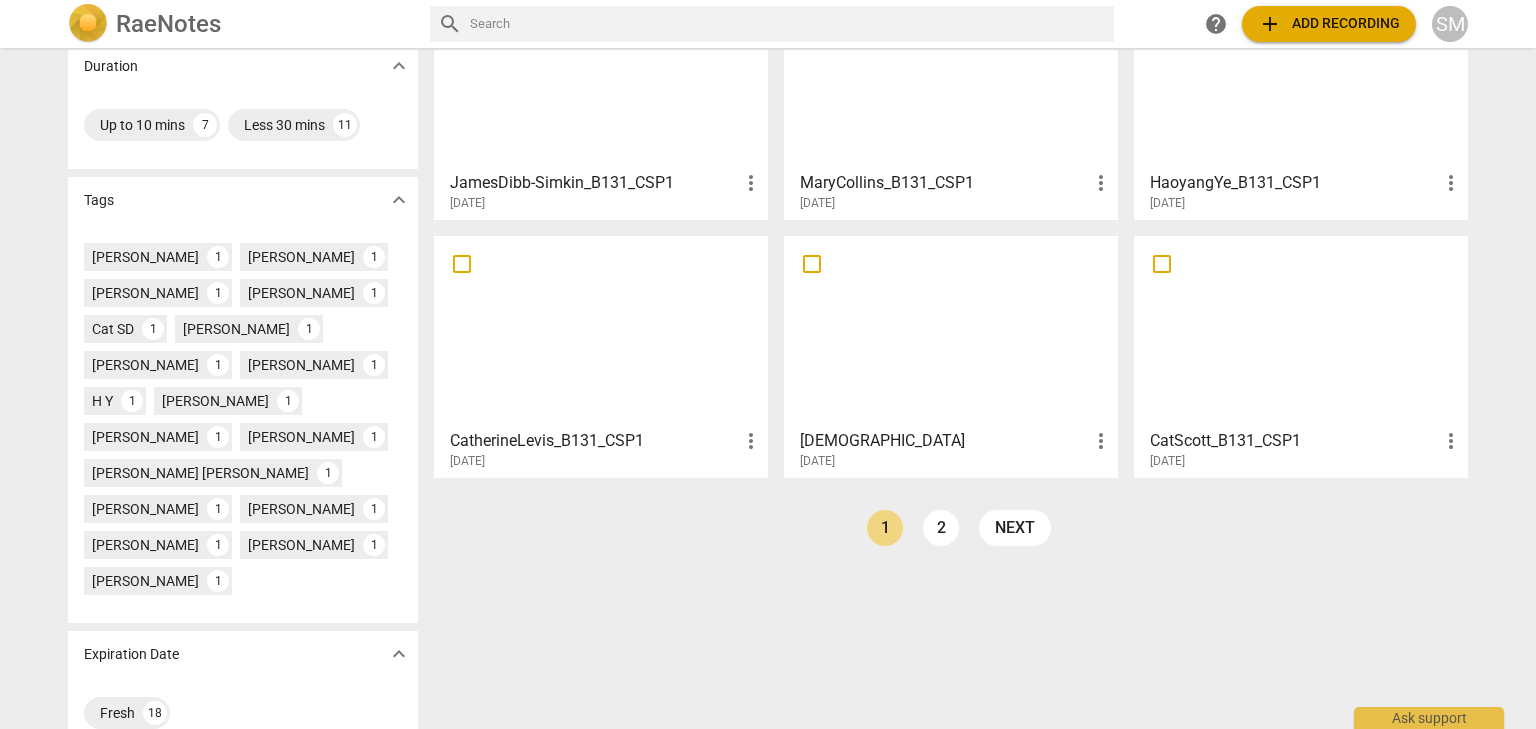 click on "Sharing expand_more My recordings 1 Upload Date expand_more Past week 18 Assessment Due expand_more Later 4 Duration expand_more Up to 10 mins 7 Less 30 mins 11 Tags expand_more Amy Hicks 1 Andy Ball 1 Angela Chiappini 1 Brittany O'Shea 1 Cat SD 1 Catherine Levis 1 David North 1 Gladys Ng 1 H Y 1 James Dibb-Simkin 1 Julia Rice 1 Kristen Hassler 1 Mary Beth Collins 1 Melannie Nazzari 1 Riri Heryanti 1 Sophie Mugnaini 1 Zhou Jiang 1 candice lim 1 Expiration Date expand_more Fresh 18 Sort By Default view_module view_list table_chart home Home / folder_shared Basic B-131 CSPs / folder_shared B-131 CSP1 SophieMugnaini_B131_CSP1 more_vert 2025-07-23 AmyHicks_B131_CSP1 more_vert 2025-07-23 DavidNorth_B131_CSP1 more_vert 2025-07-23 JamesDibb-Simkin_B131_CSP1 more_vert 2025-07-23 MaryCollins_B131_CSP1 more_vert 2025-07-23 HaoyangYe_B131_CSP1 more_vert 2025-07-22 CatherineLevis_B131_CSP1 more_vert 2025-07-22 KristenHassler_B131_CSP1 more_vert 2025-07-22 CatScott_B131_CSP1 more_vert 2025-07-22 prev 1 2 next" at bounding box center [768, 389] 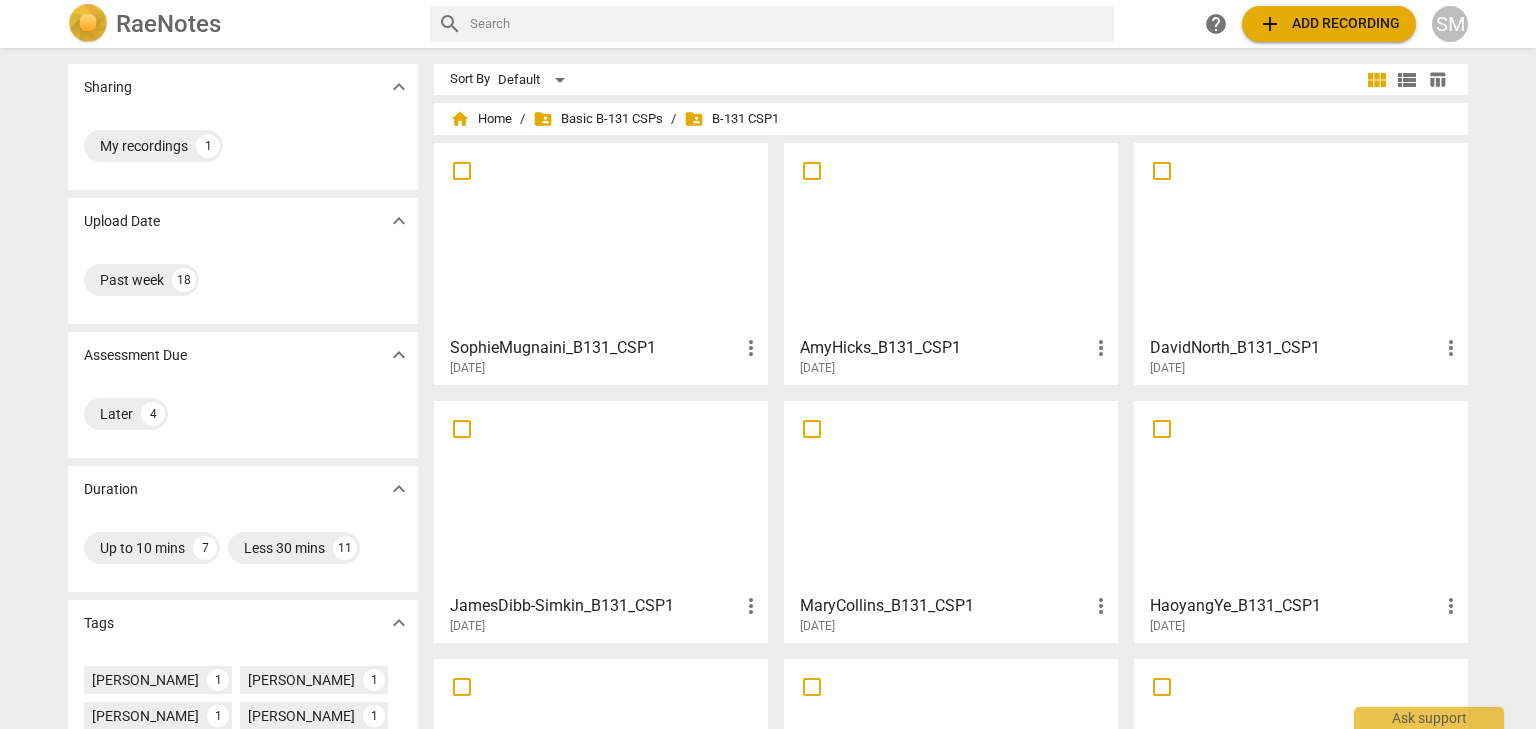 click at bounding box center (601, 238) 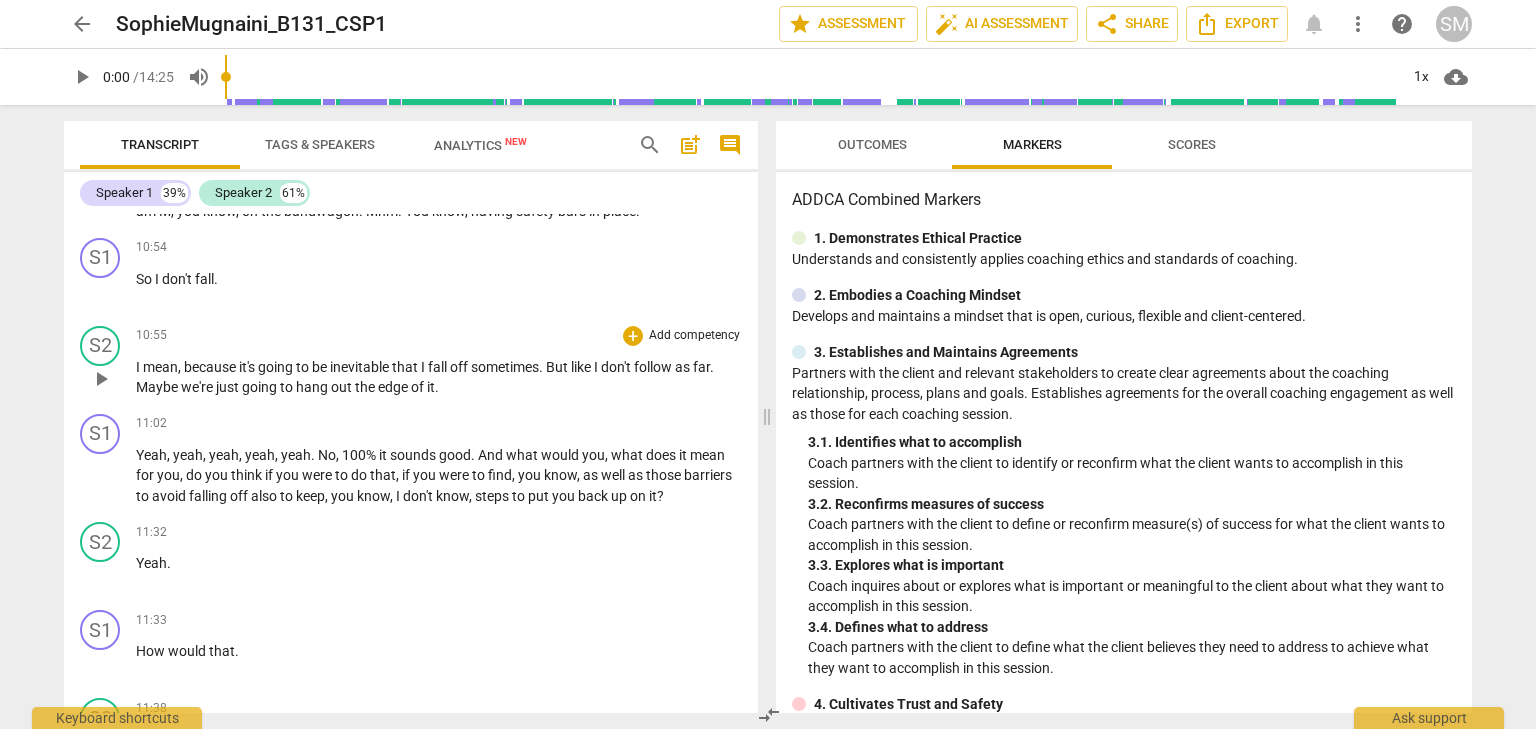 scroll, scrollTop: 4921, scrollLeft: 0, axis: vertical 